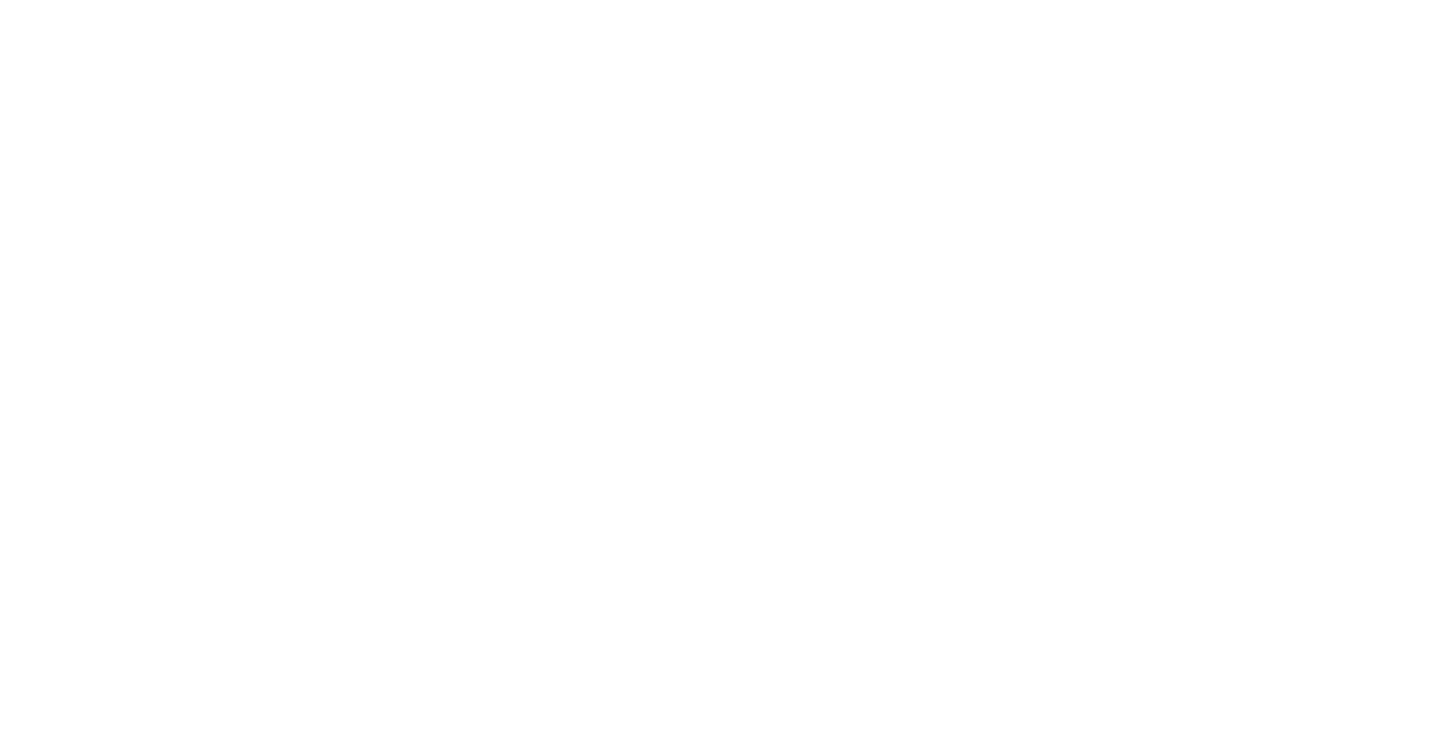 scroll, scrollTop: 0, scrollLeft: 0, axis: both 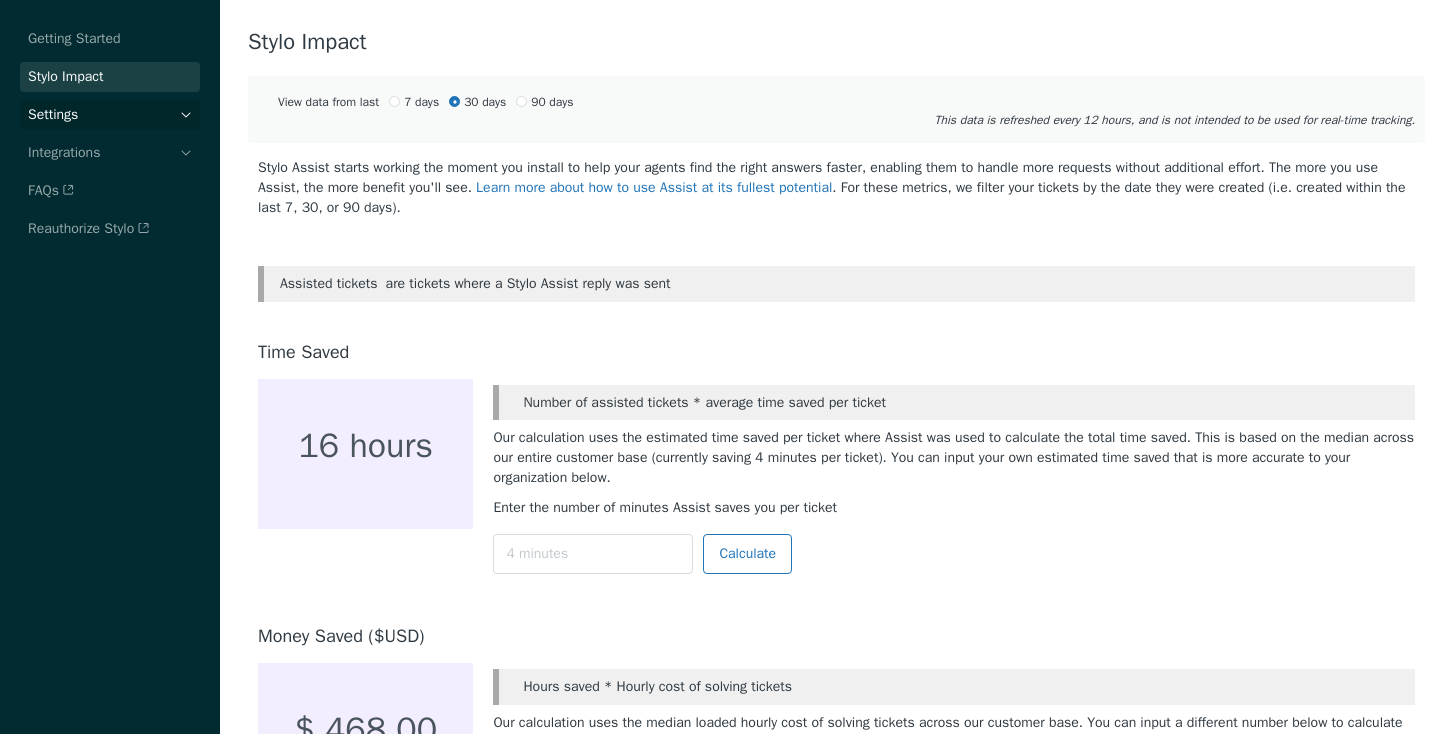 click on "Settings" at bounding box center (110, 115) 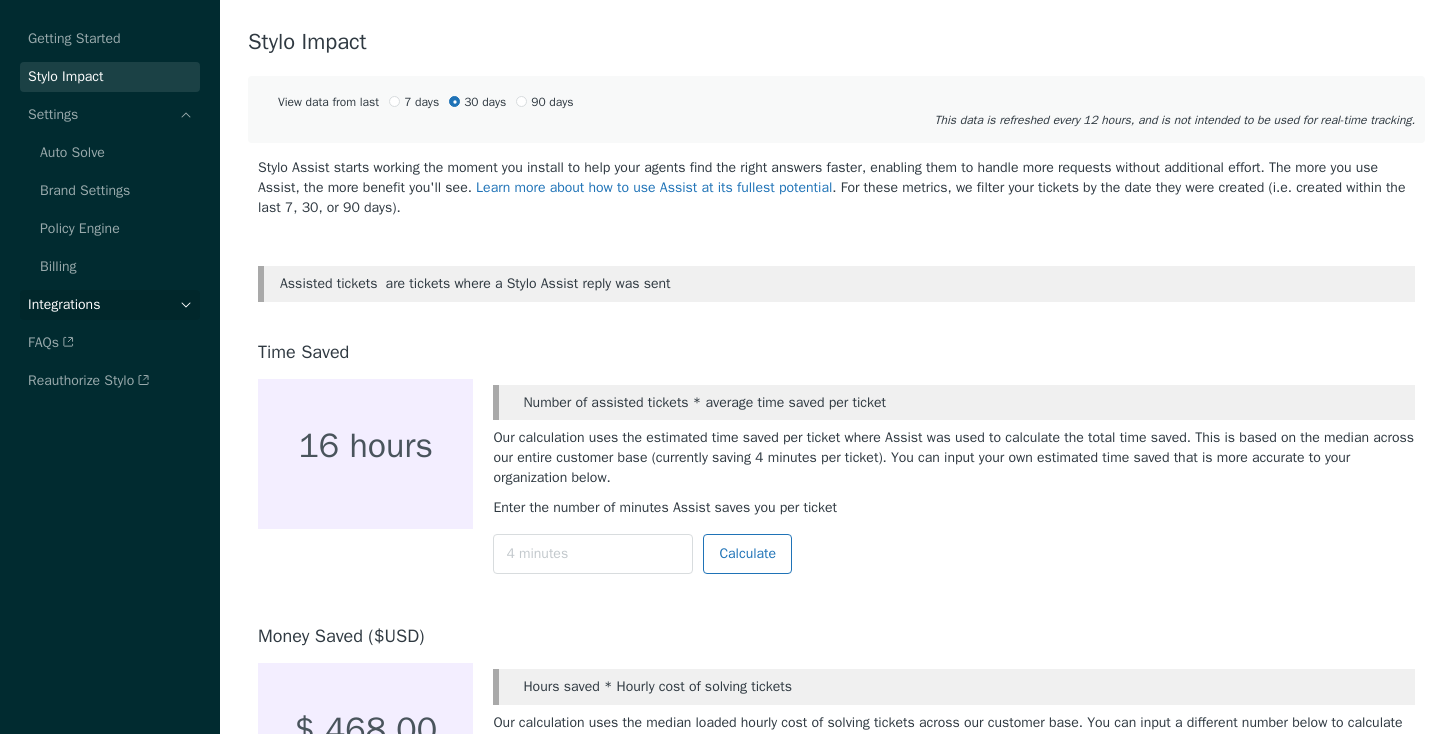 click on "Integrations" at bounding box center [110, 305] 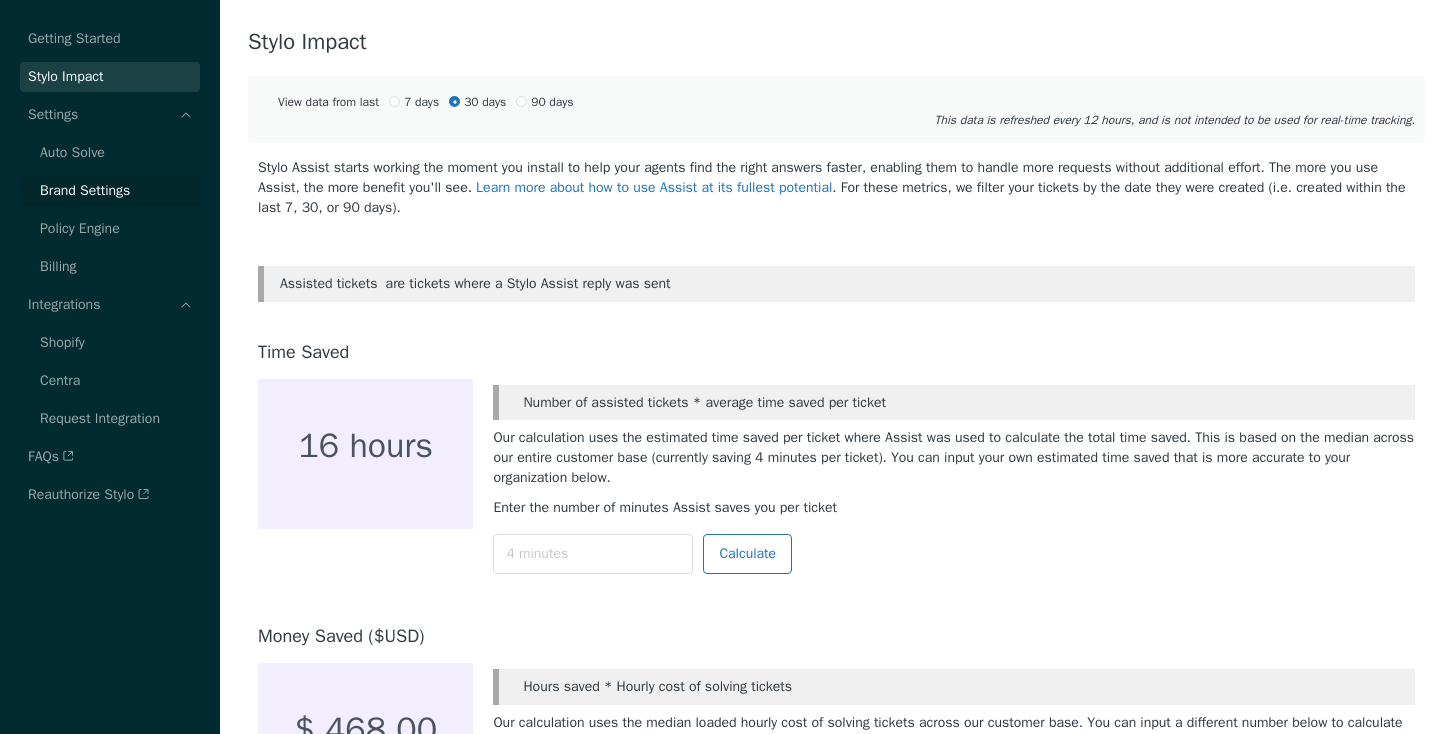 click on "Brand Settings" at bounding box center (72, 153) 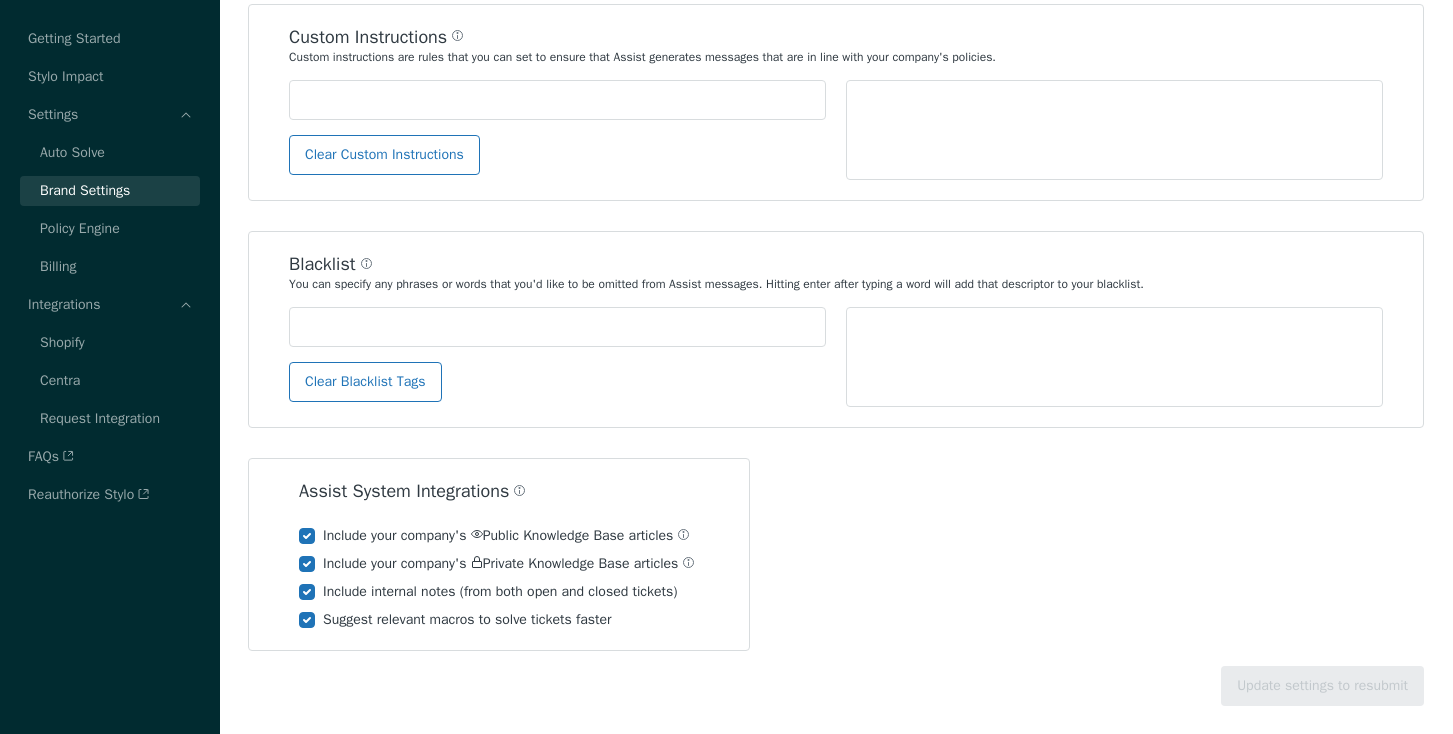 scroll, scrollTop: 1440, scrollLeft: 0, axis: vertical 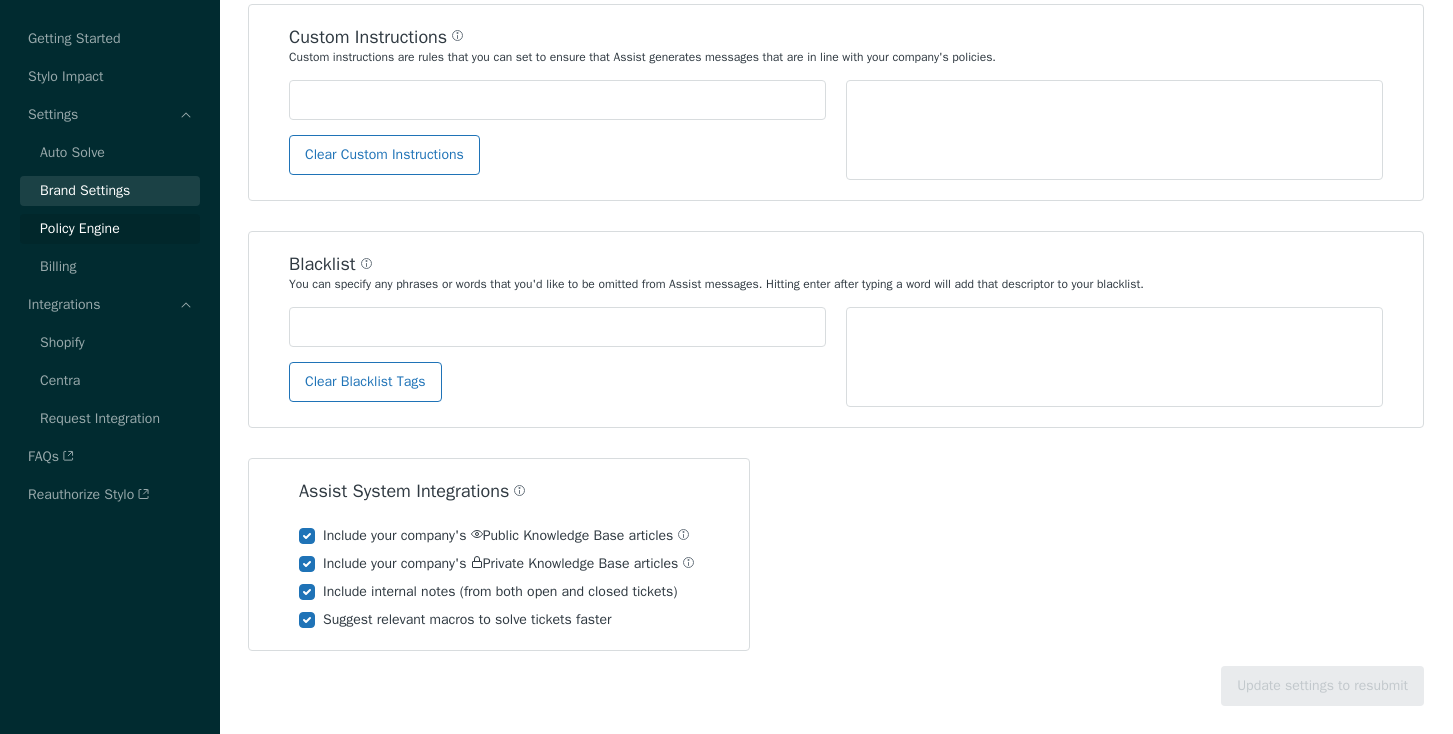 click on "Policy Engine" at bounding box center [72, 153] 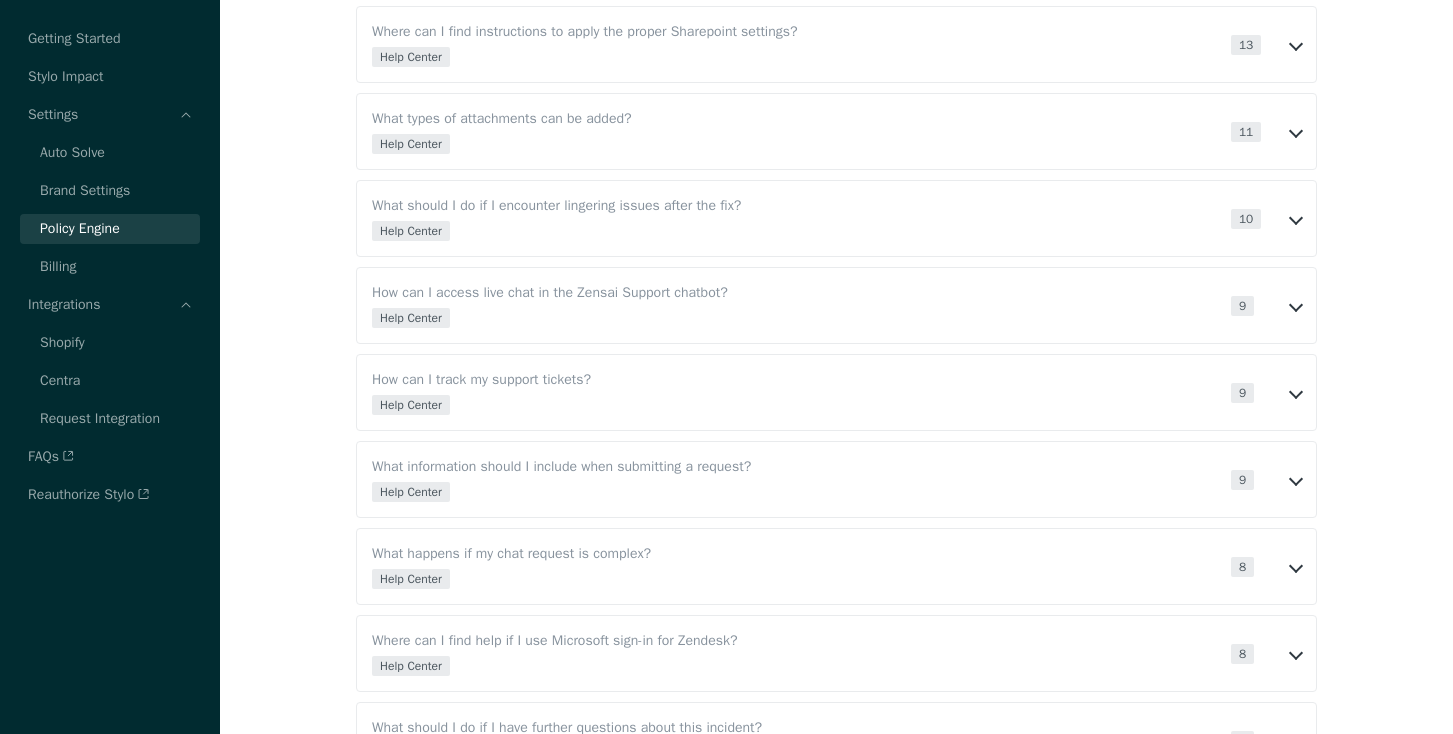 scroll, scrollTop: 0, scrollLeft: 0, axis: both 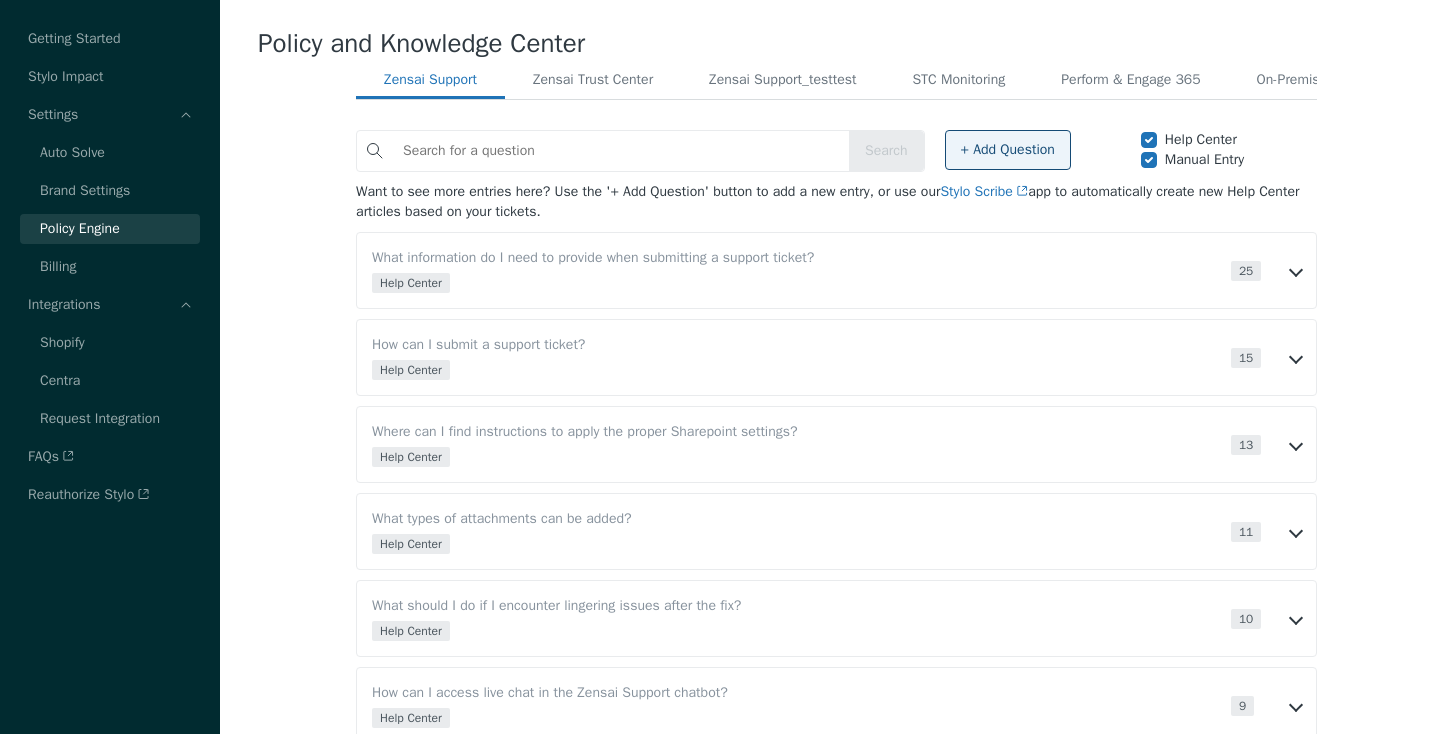 click on "+ Add Question" at bounding box center [1008, 150] 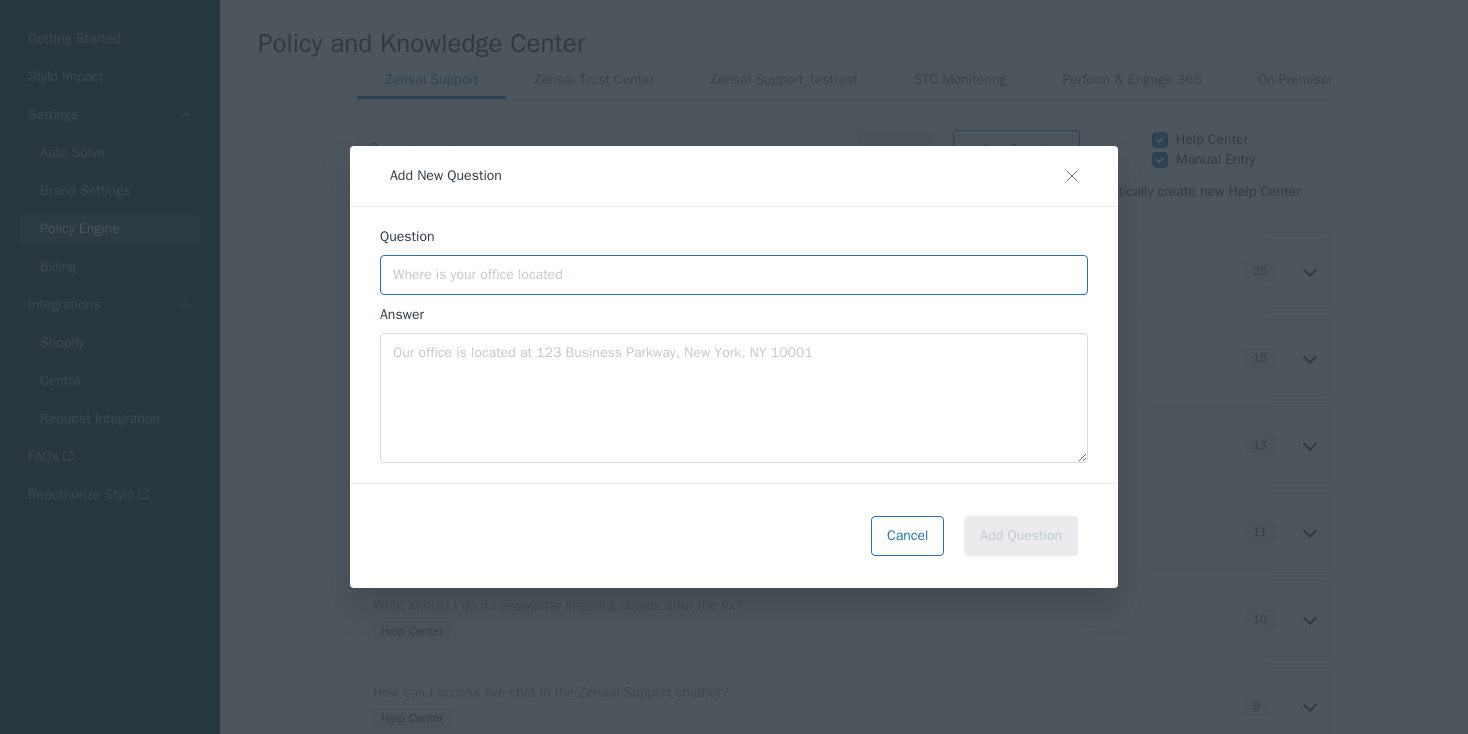 click at bounding box center (734, 275) 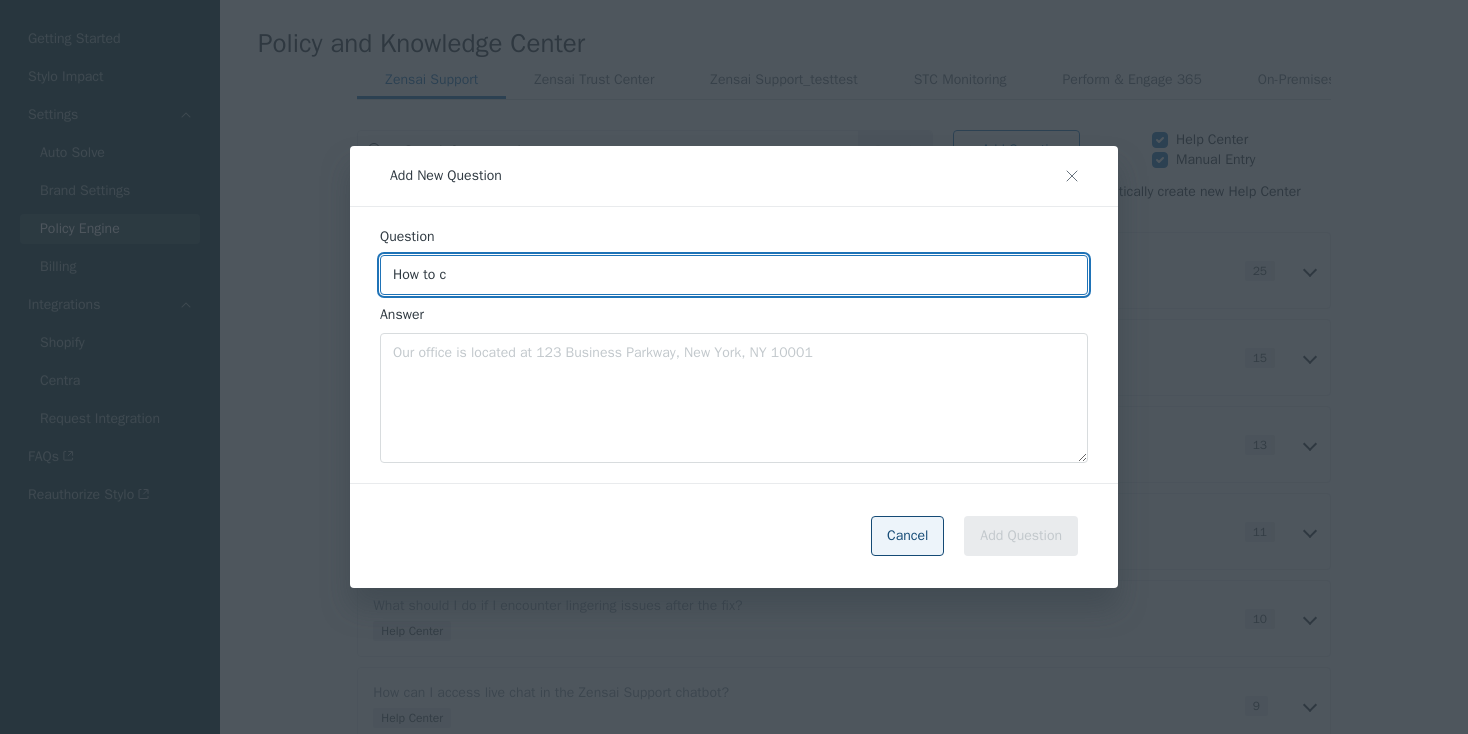 type on "How to c" 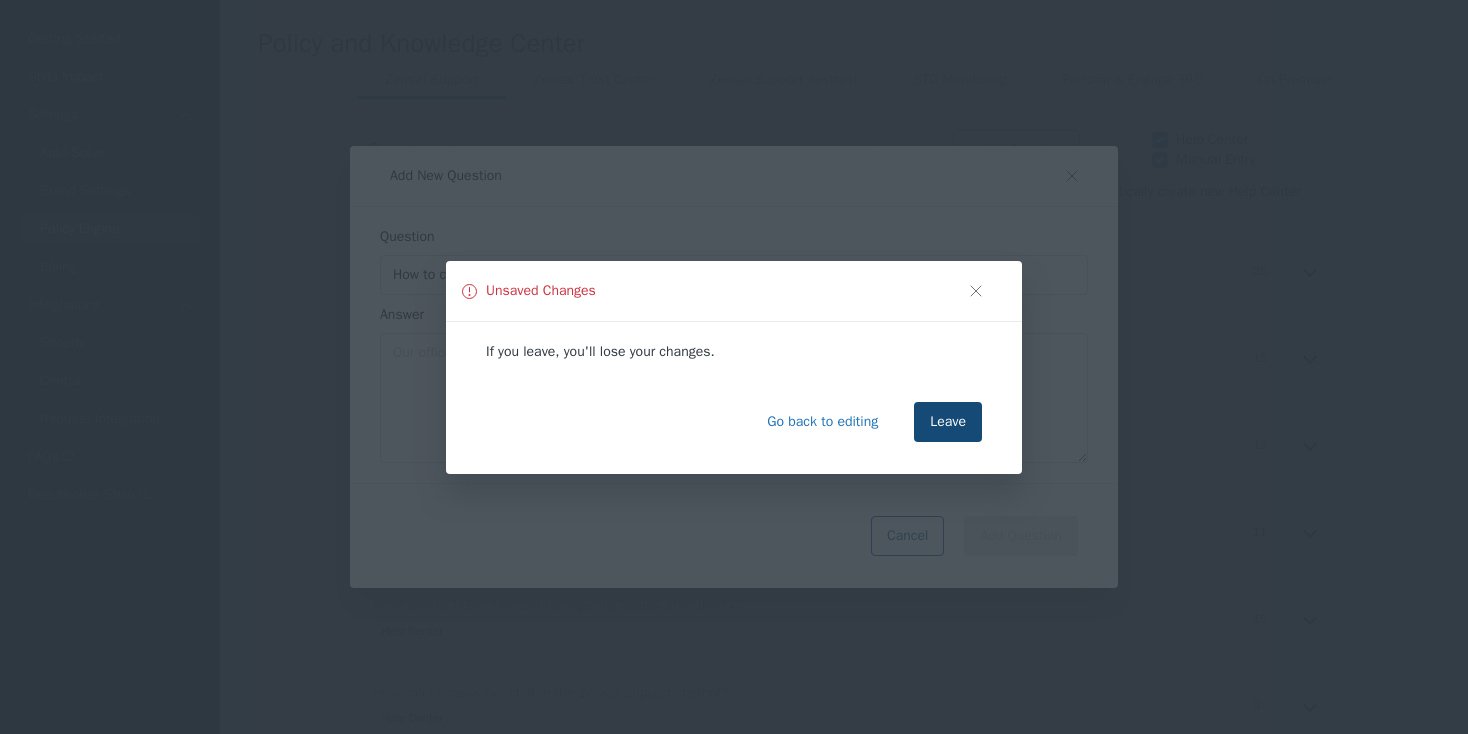click on "Leave" at bounding box center (948, 422) 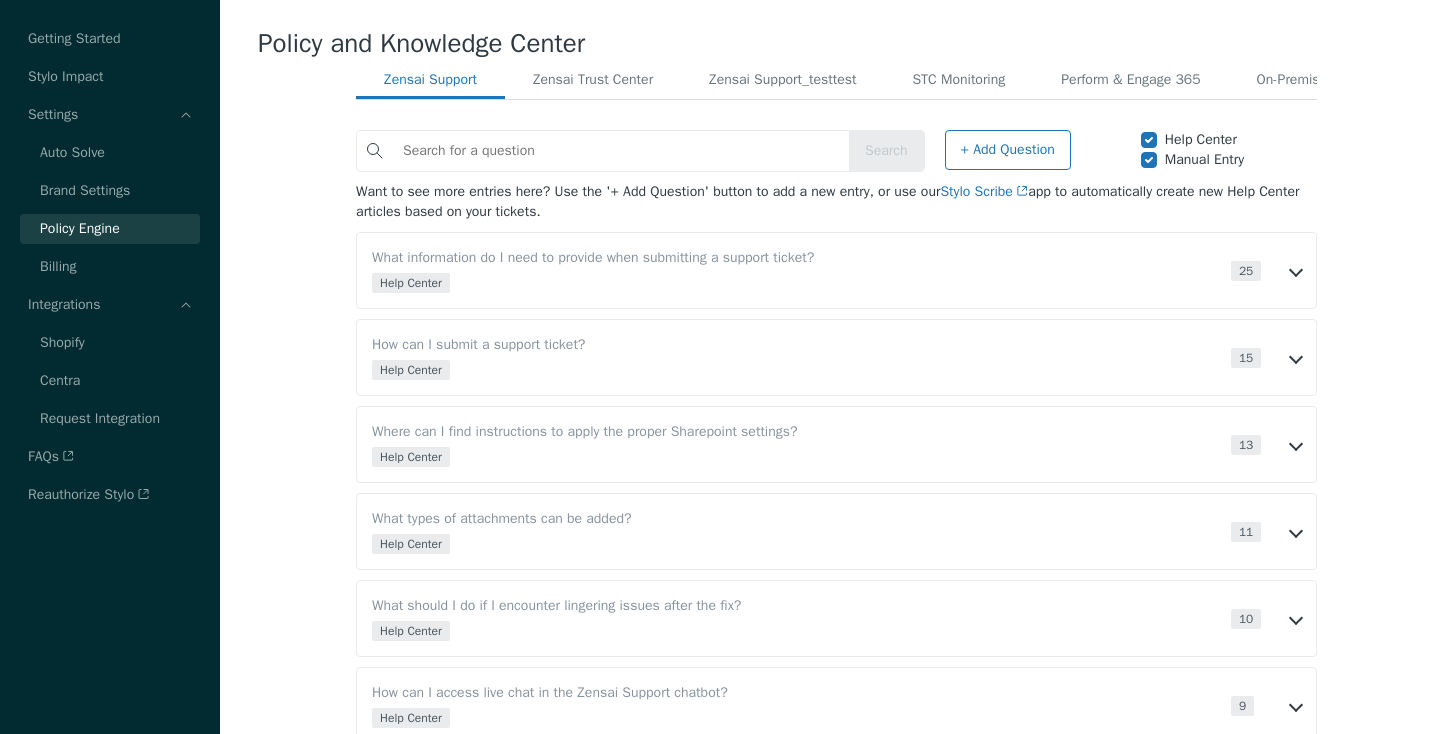 click at bounding box center (621, 151) 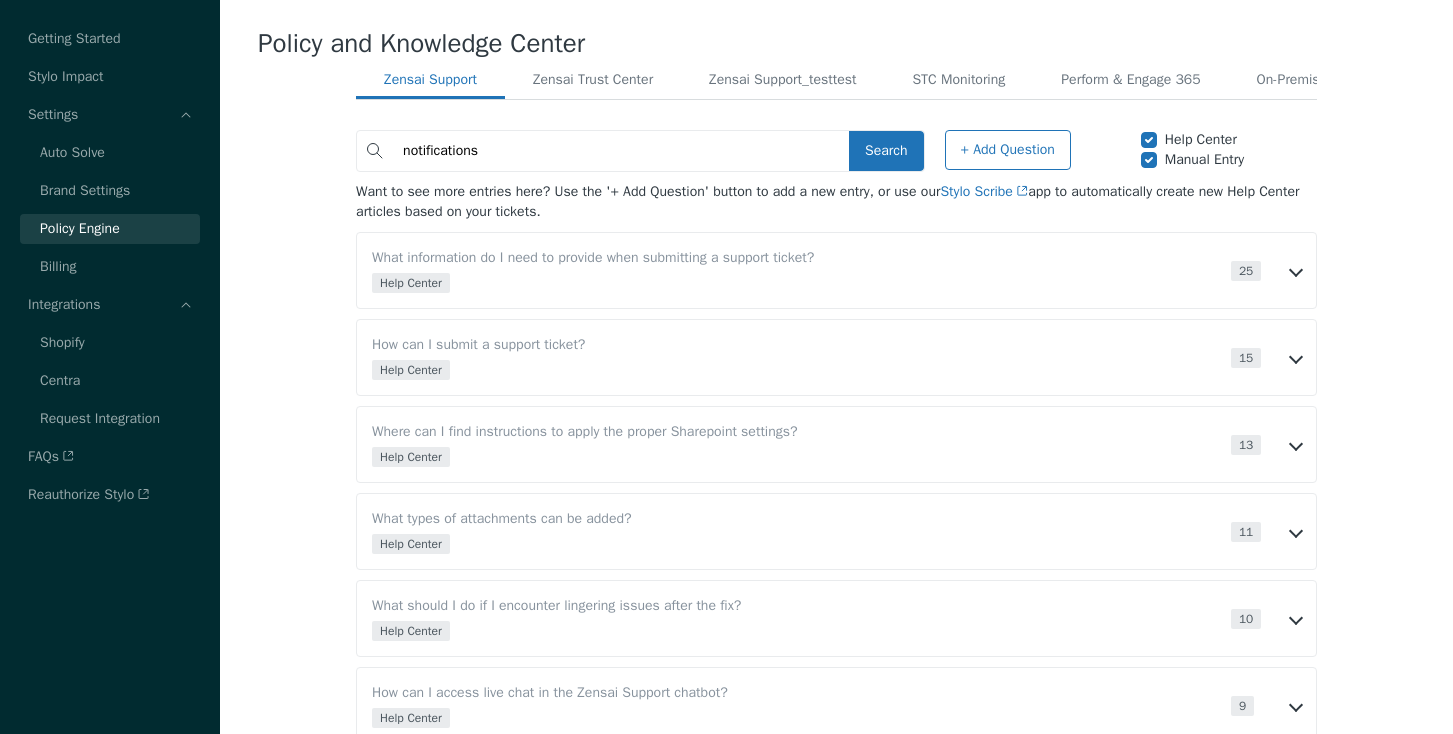 type on "notifications" 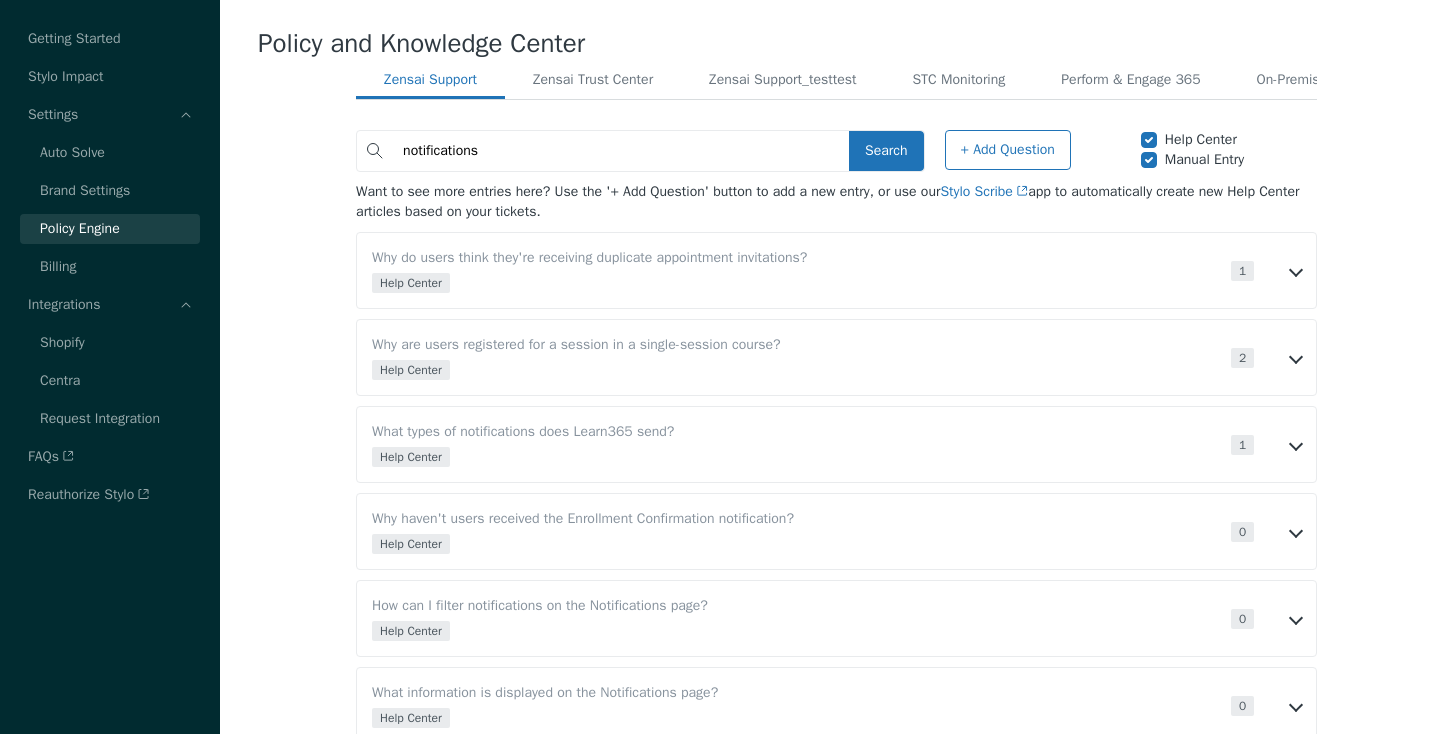 drag, startPoint x: 448, startPoint y: 165, endPoint x: 698, endPoint y: 158, distance: 250.09798 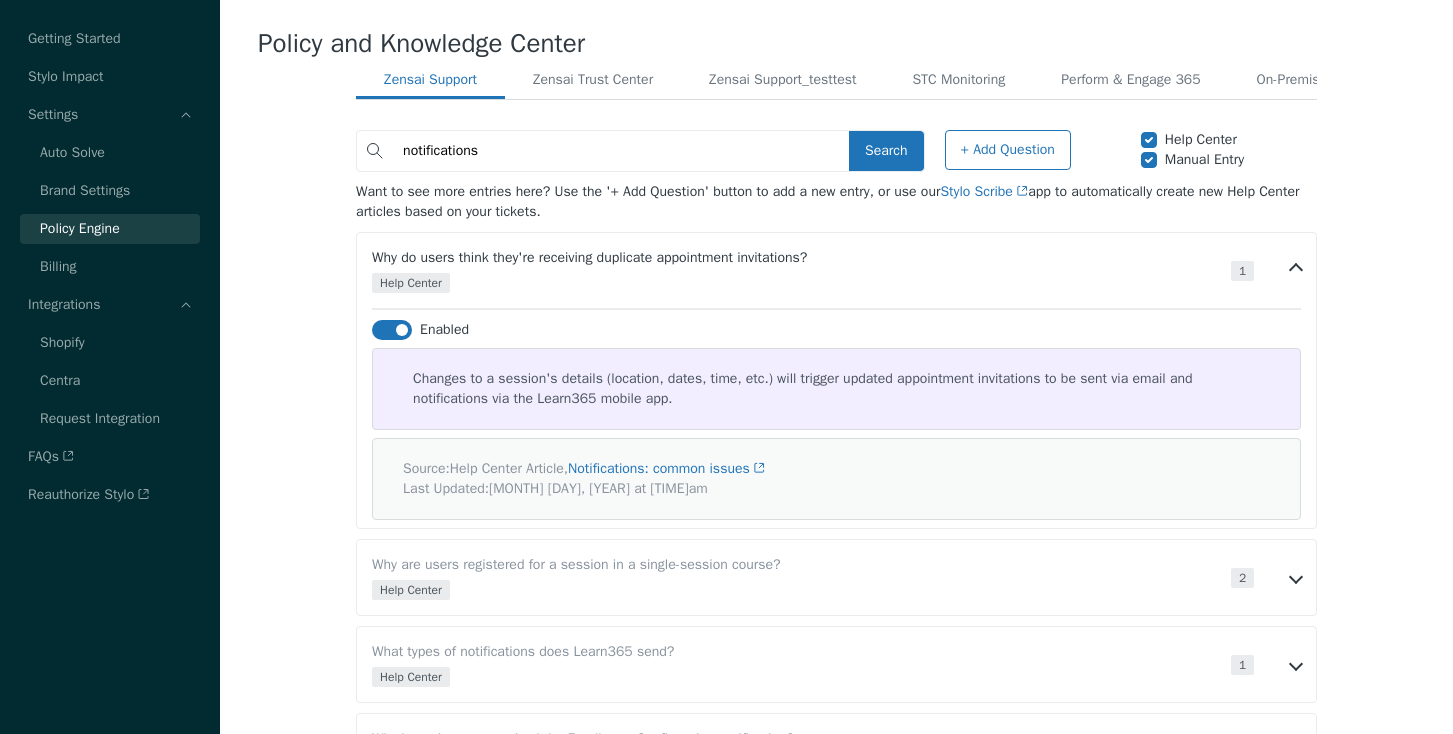 click on "Why do users think they're receiving duplicate appointment invitations? Help Center Entry's source 1 Number of times used Enabled Changes to a session's details (location, dates, time, etc.) will trigger updated appointment invitations to be sent via email and notifications via the Learn365 mobile app. Source:   Help Center Article,   Notifications: common issues Last Updated:   [DATE] at [TIME]" at bounding box center (836, 380) 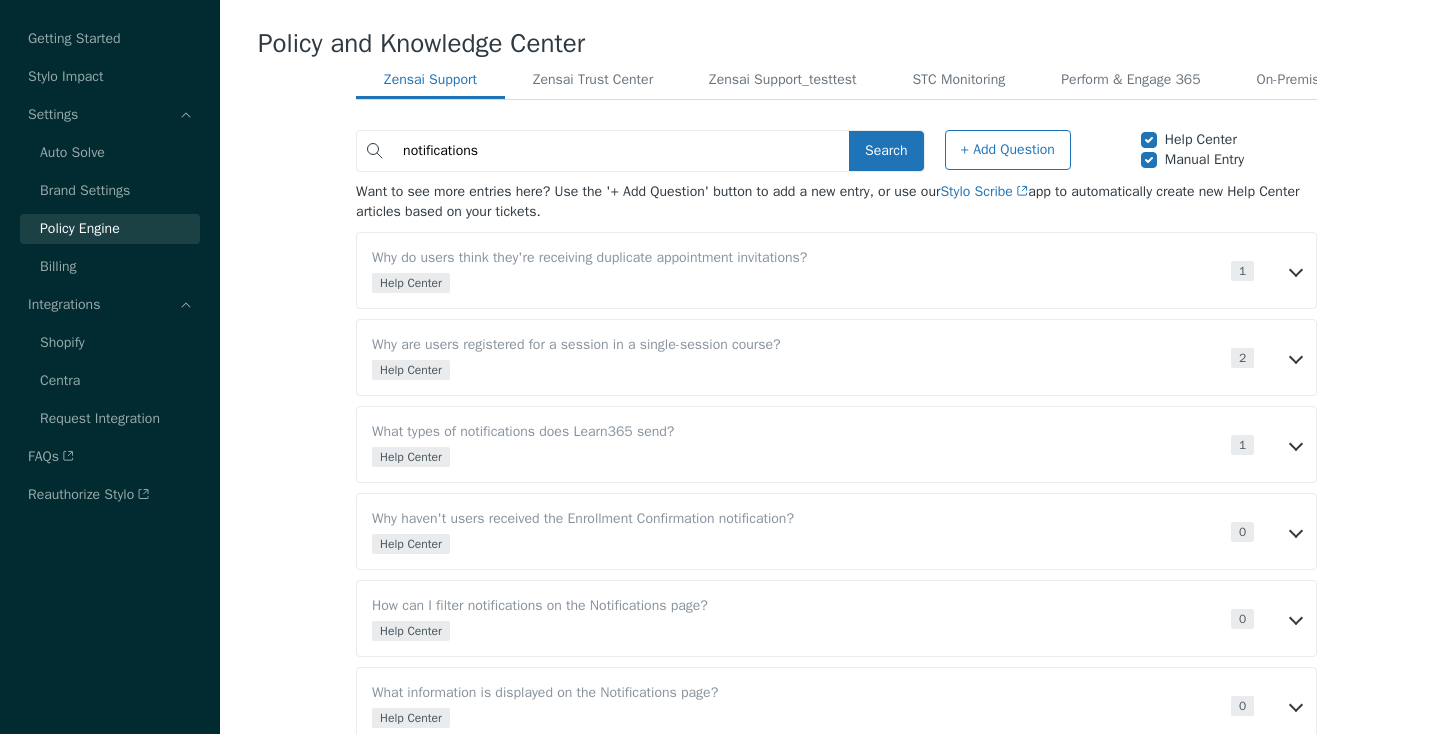 click on "2 Number of times used" at bounding box center (1266, 357) 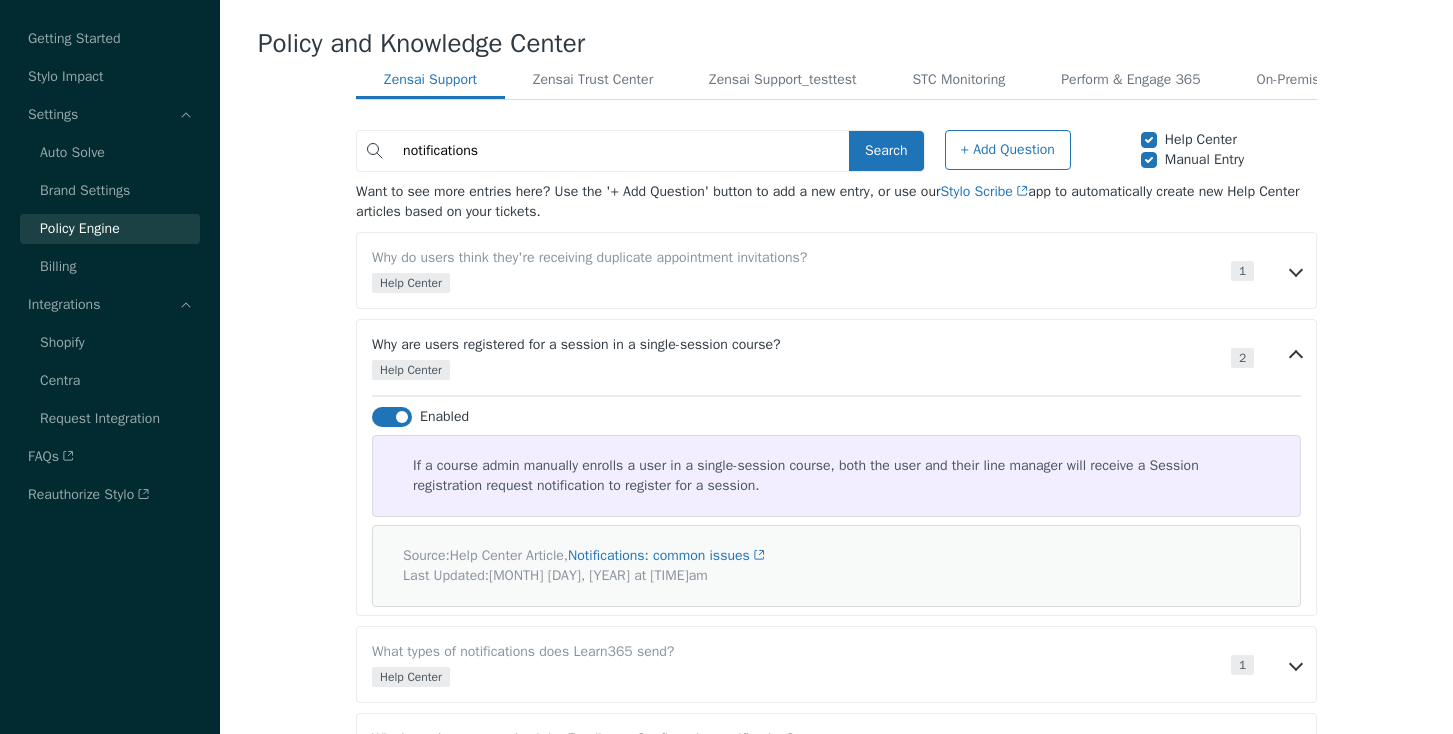 click on "2 Number of times used" at bounding box center [1266, 357] 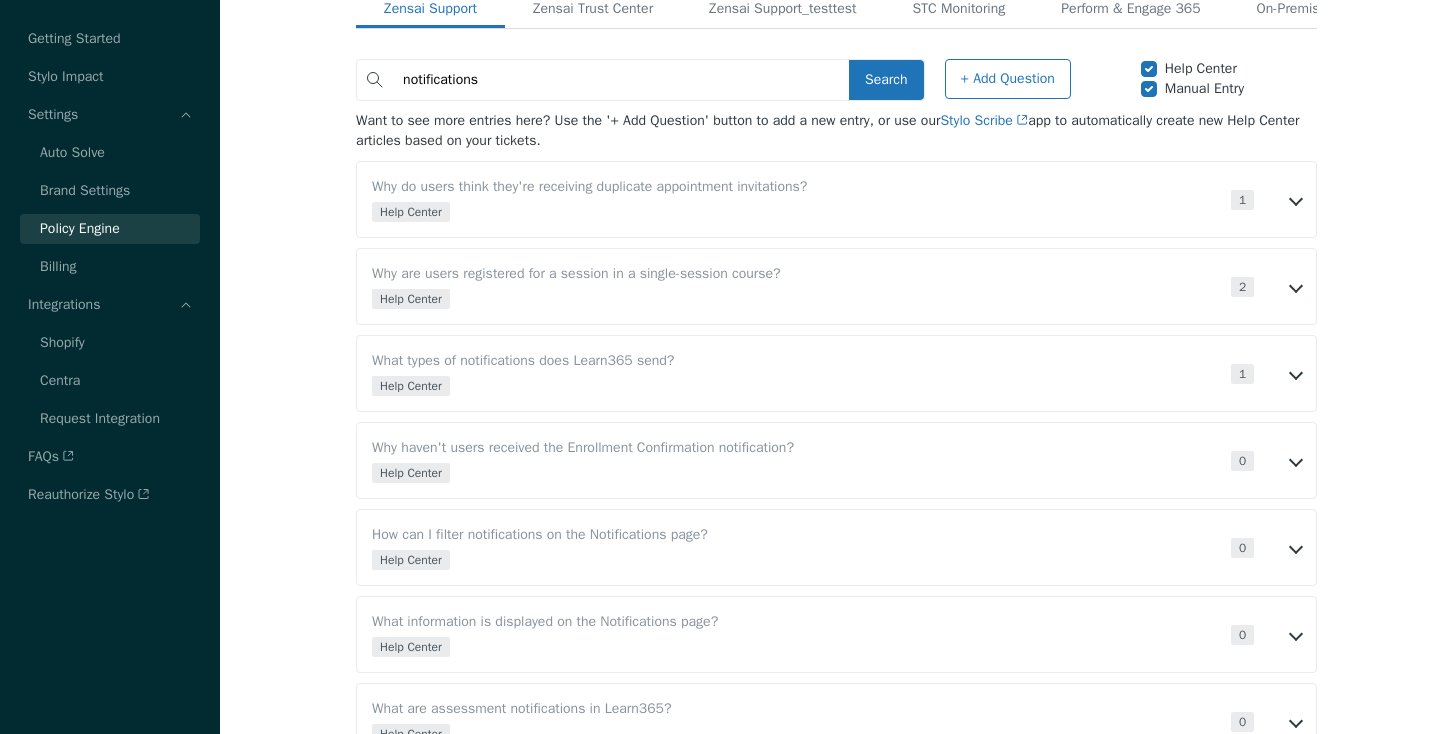 scroll, scrollTop: 100, scrollLeft: 0, axis: vertical 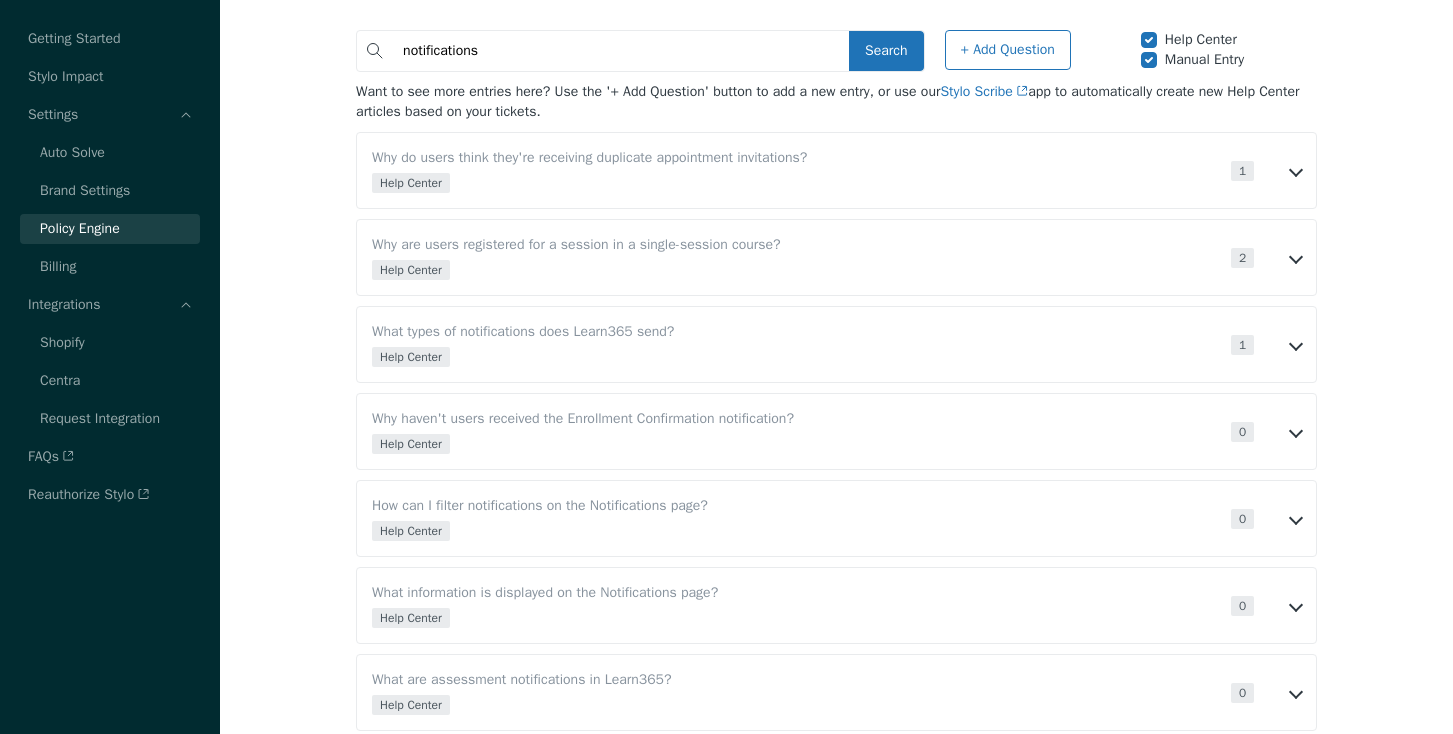 click on "0 Number of times used" at bounding box center (1266, 518) 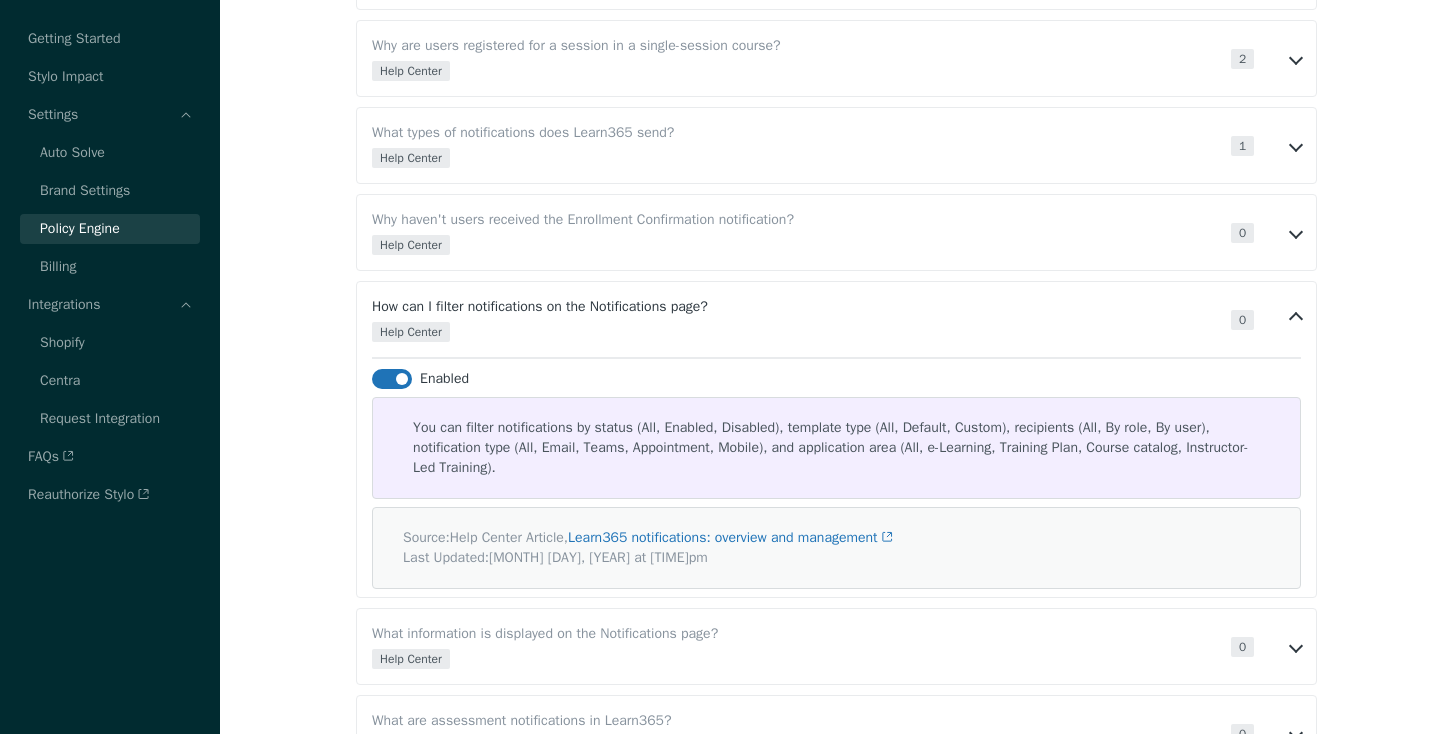 scroll, scrollTop: 300, scrollLeft: 0, axis: vertical 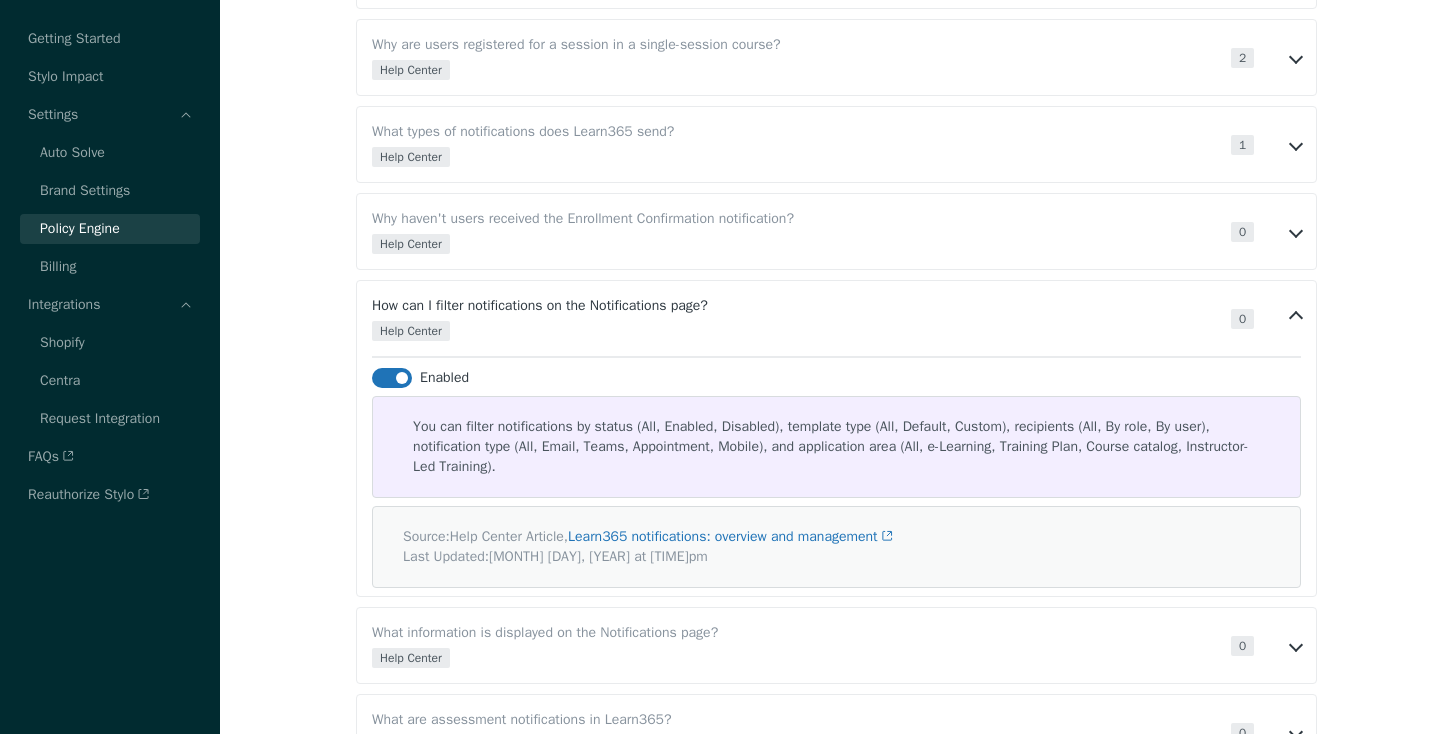 click on "0 Number of times used" at bounding box center [1266, 318] 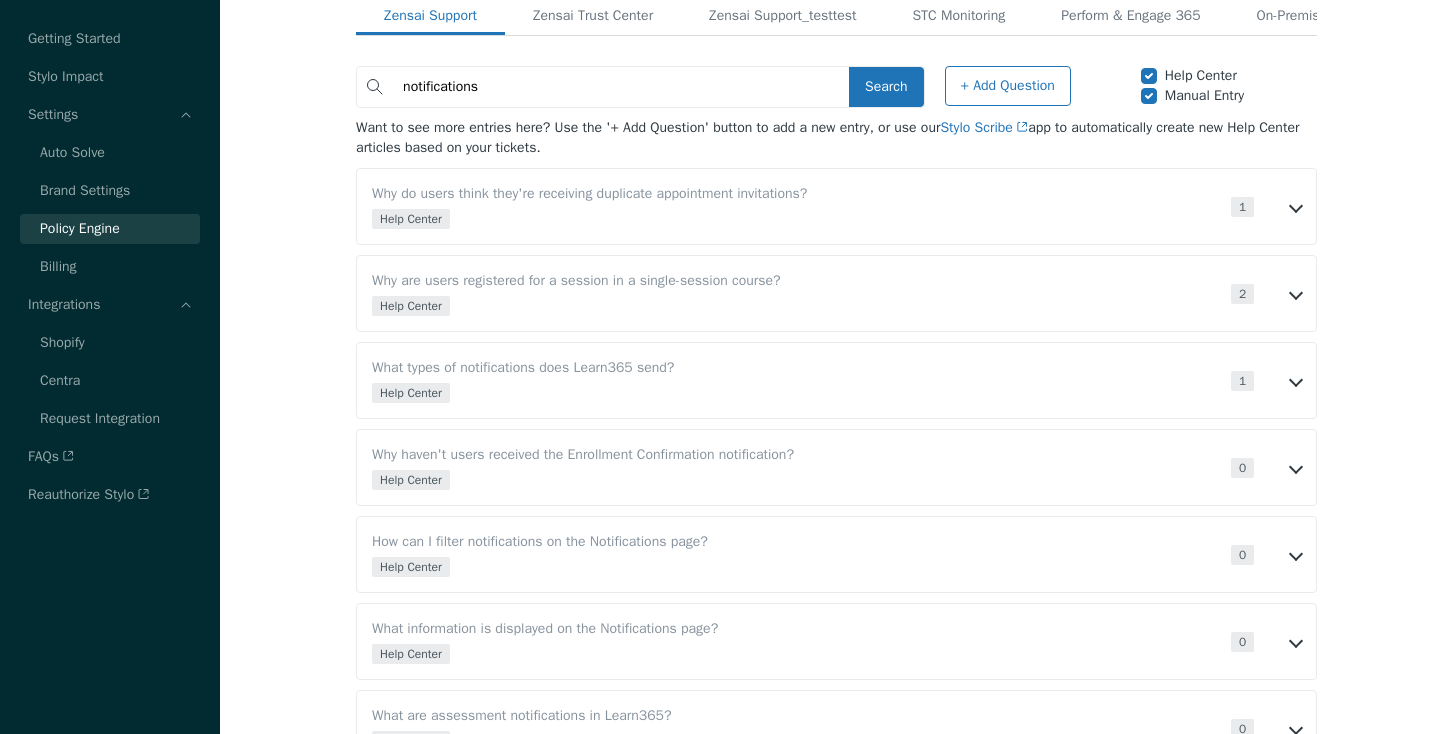 scroll, scrollTop: 0, scrollLeft: 0, axis: both 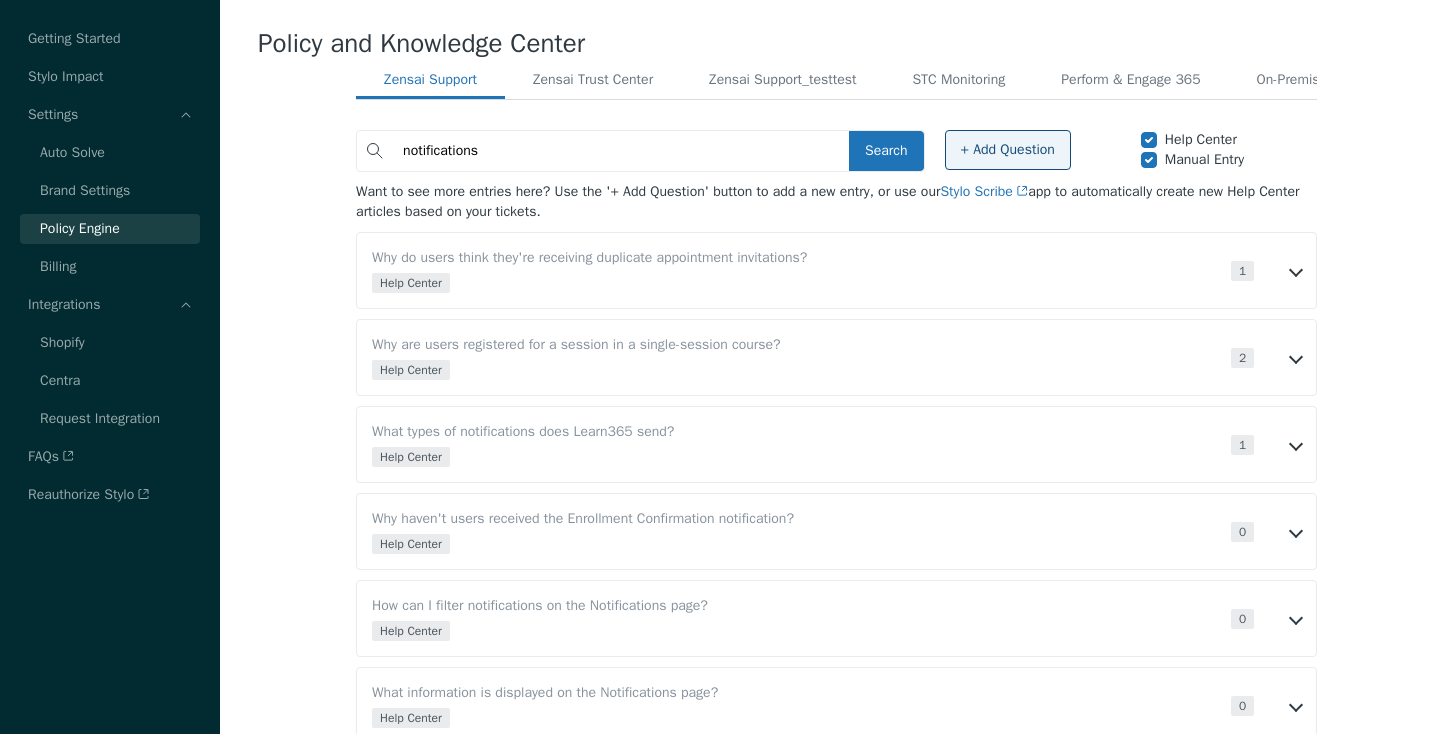 click on "+ Add Question" at bounding box center (1008, 150) 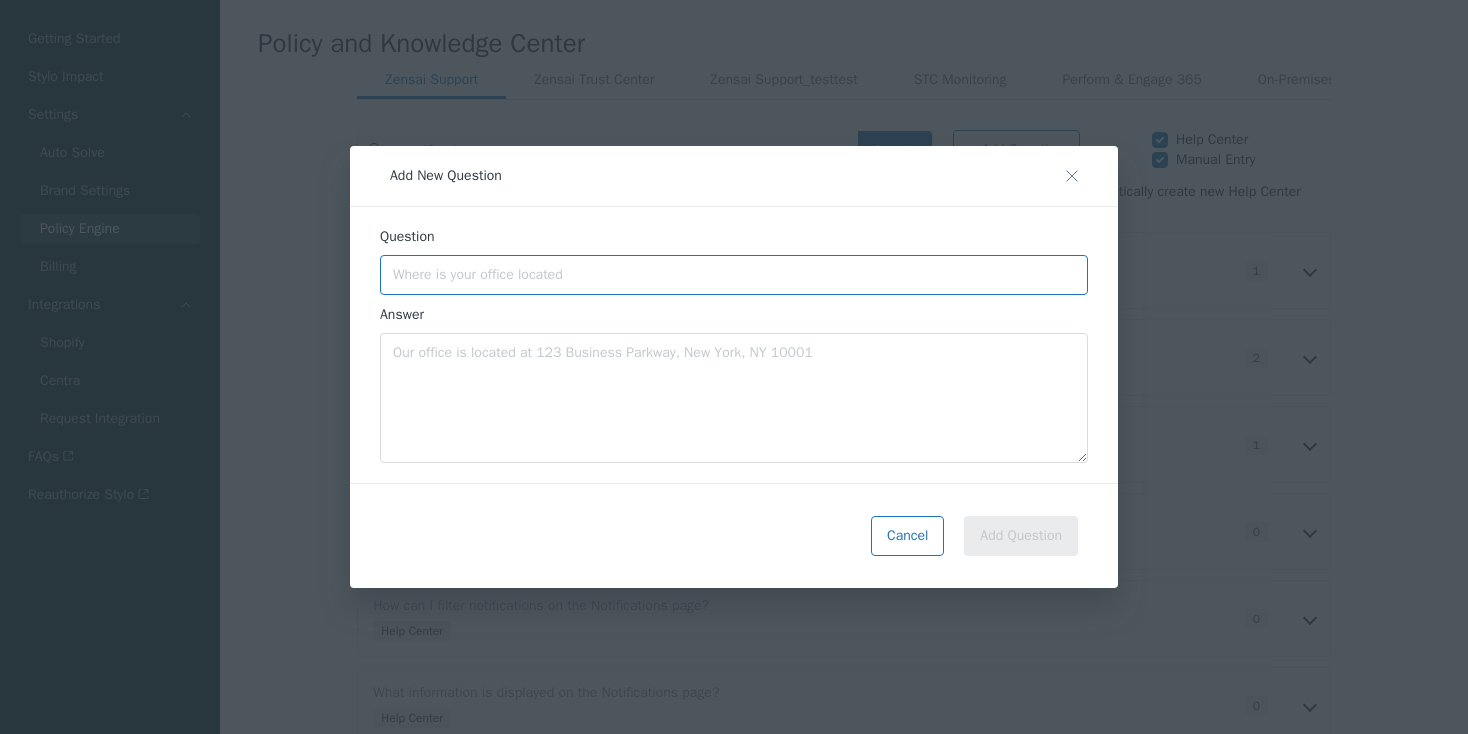 click at bounding box center [734, 275] 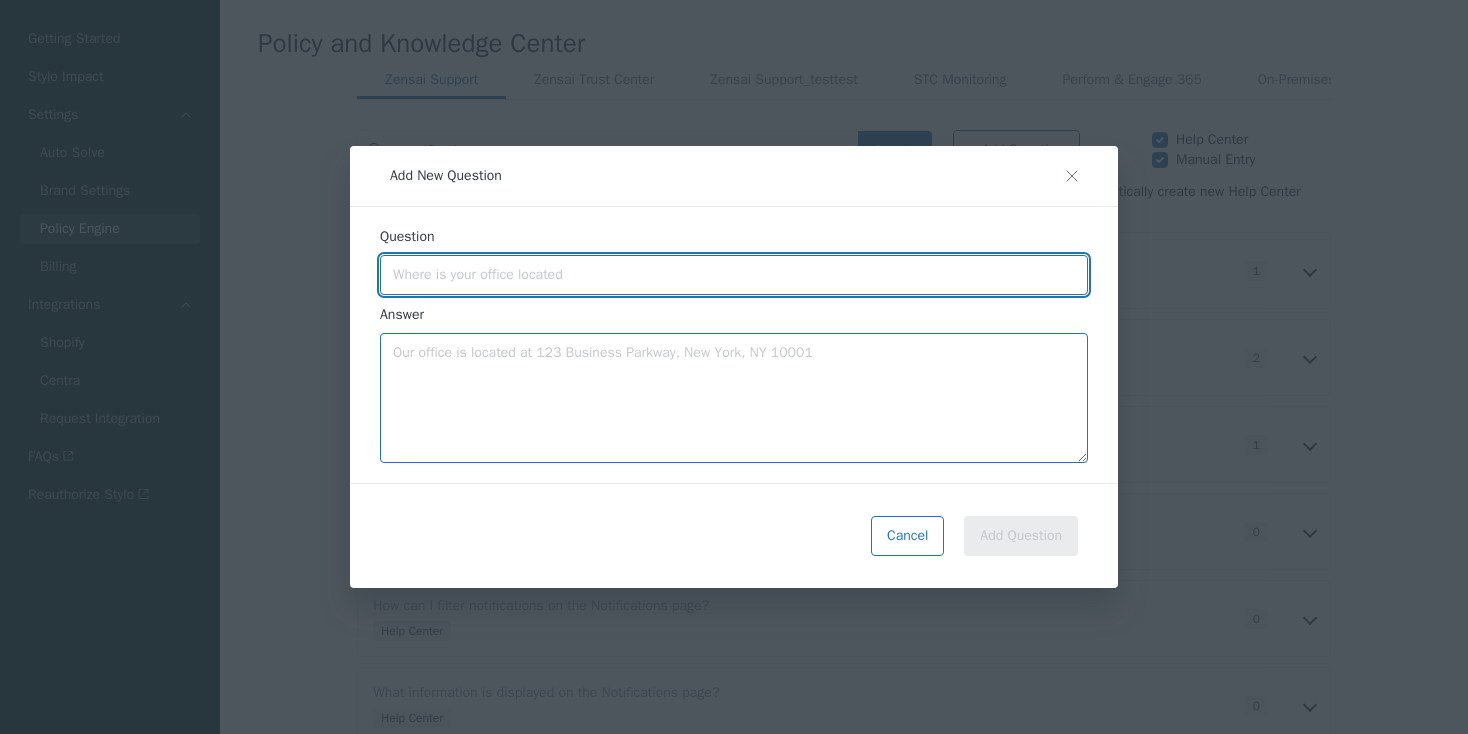 paste on "Is it possible to enable notifications for a specific course only?" 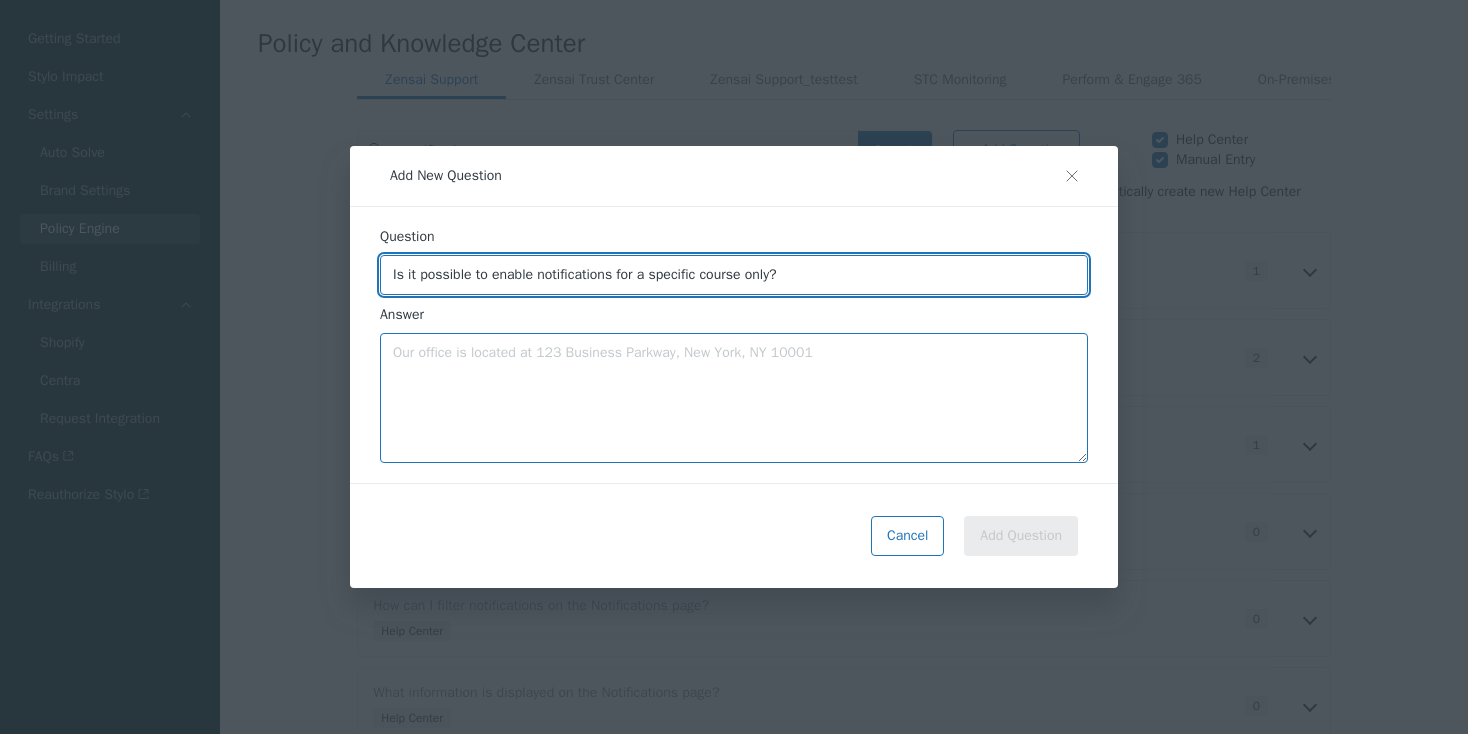 type on "Is it possible to enable notifications for a specific course only?" 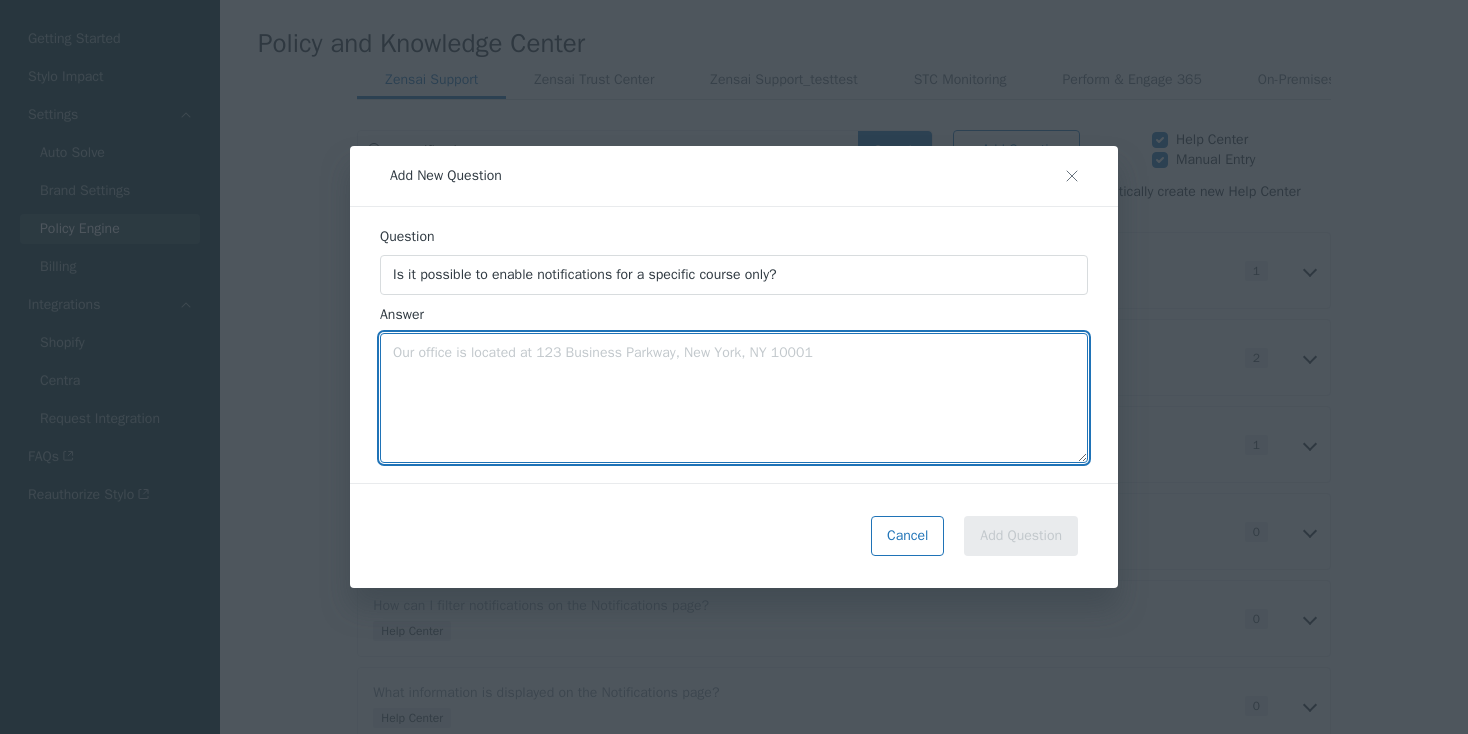 click at bounding box center (734, 398) 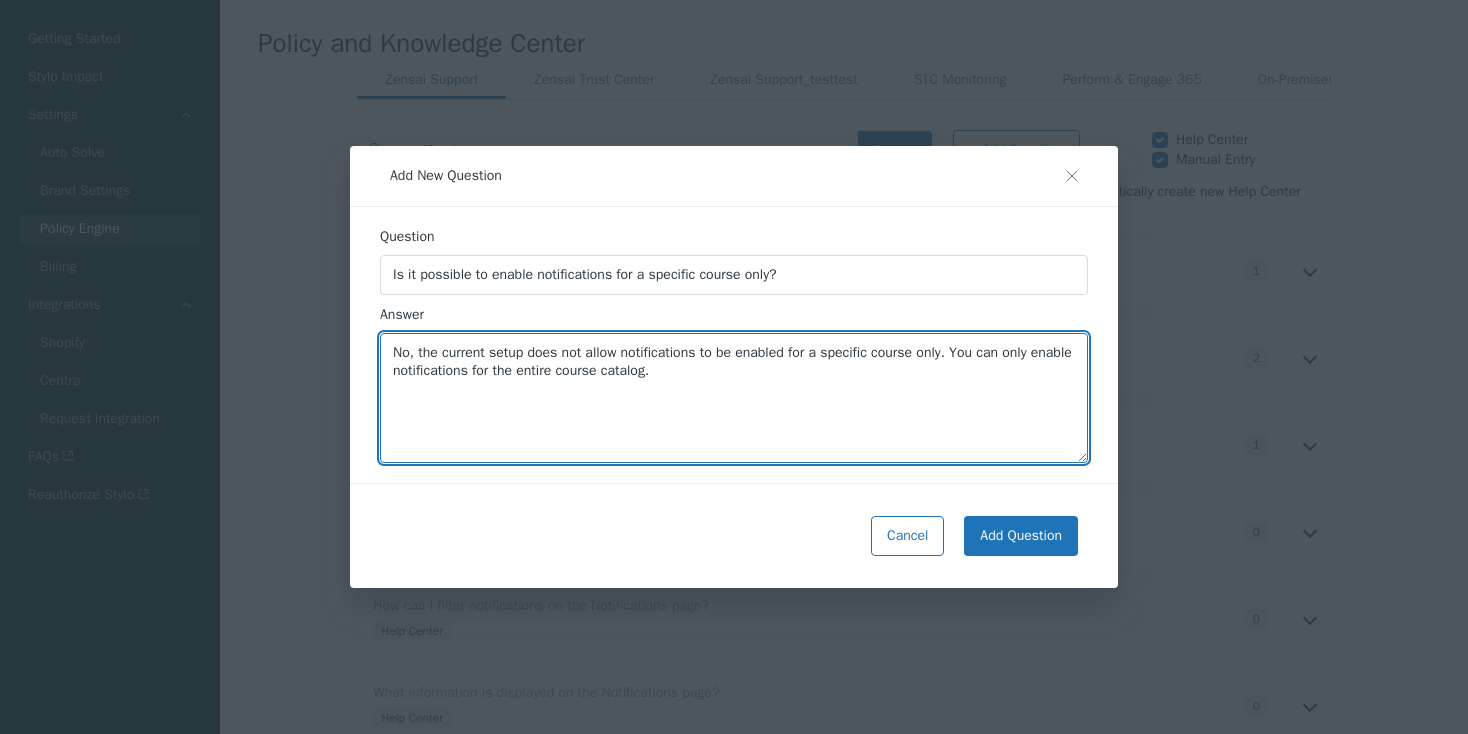 type on "No, the current setup does not allow notifications to be enabled for a specific course only. You can only enable notifications for the entire course catalog." 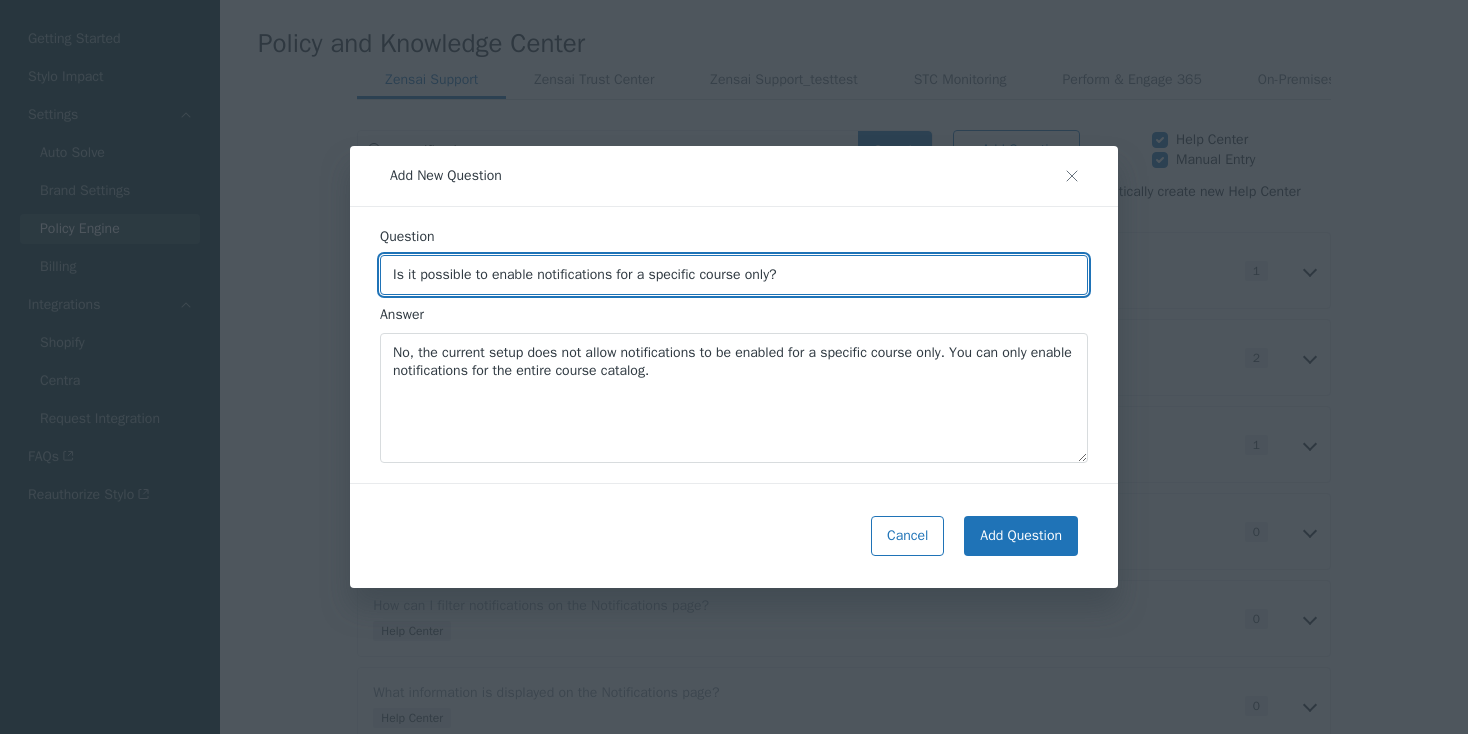 click on "Is it possible to enable notifications for a specific course only?" at bounding box center (734, 275) 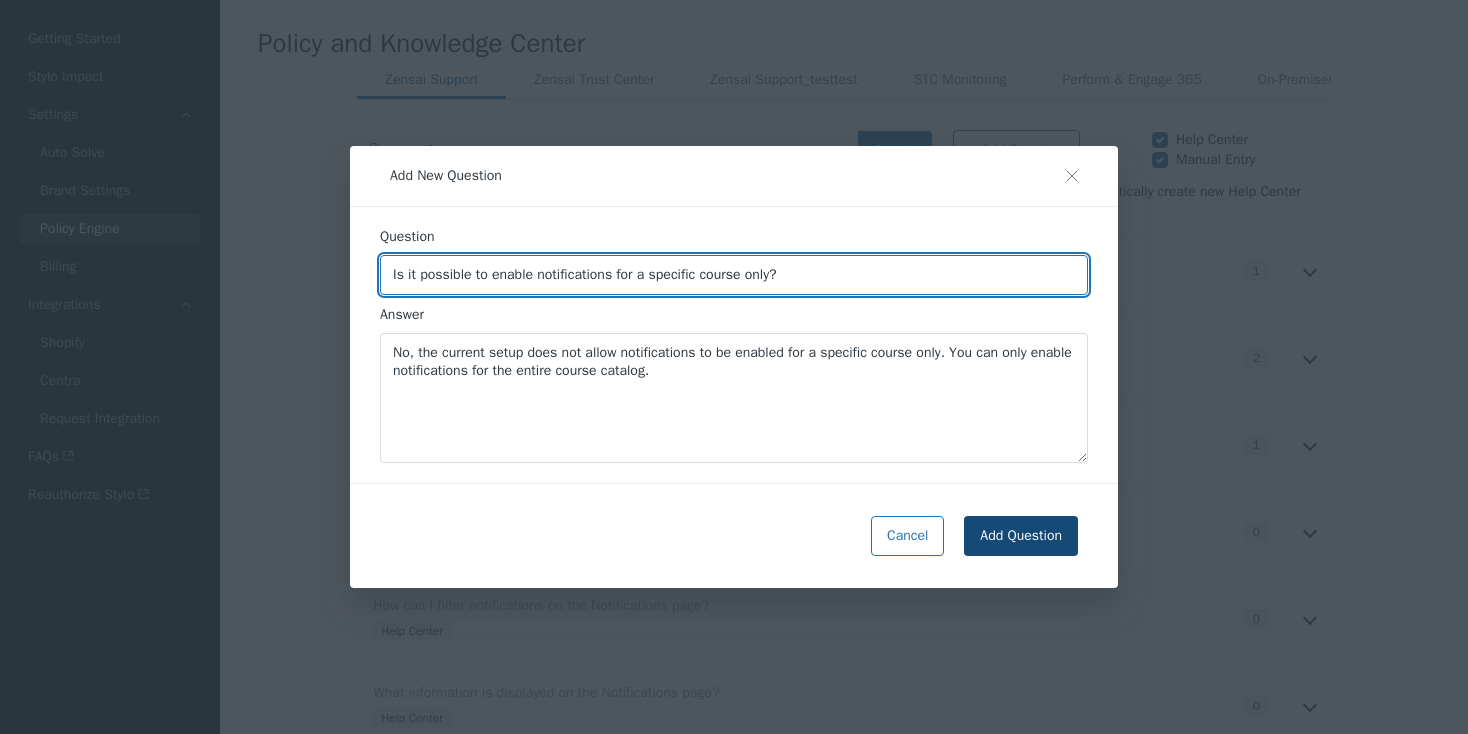 click on "Add Question" at bounding box center (1021, 536) 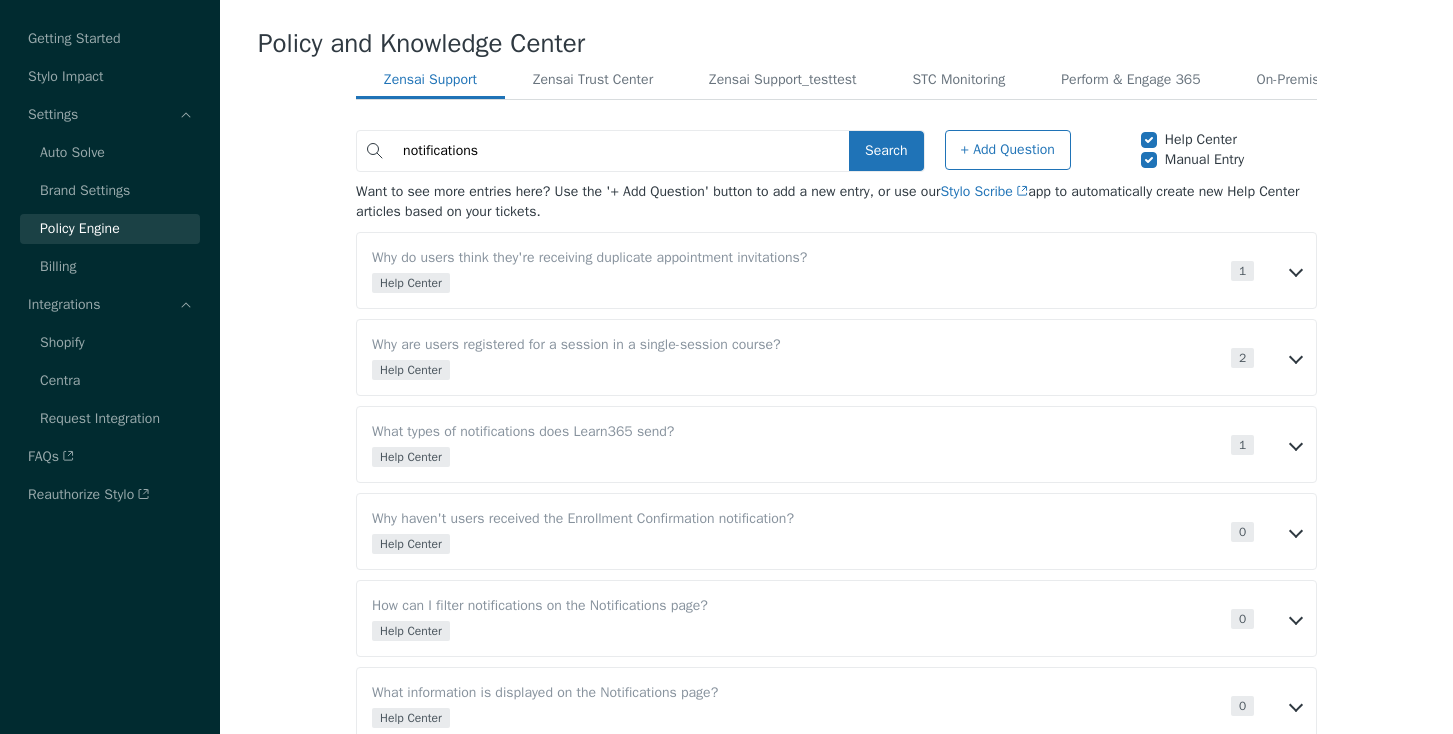 click on "notifications" at bounding box center (621, 151) 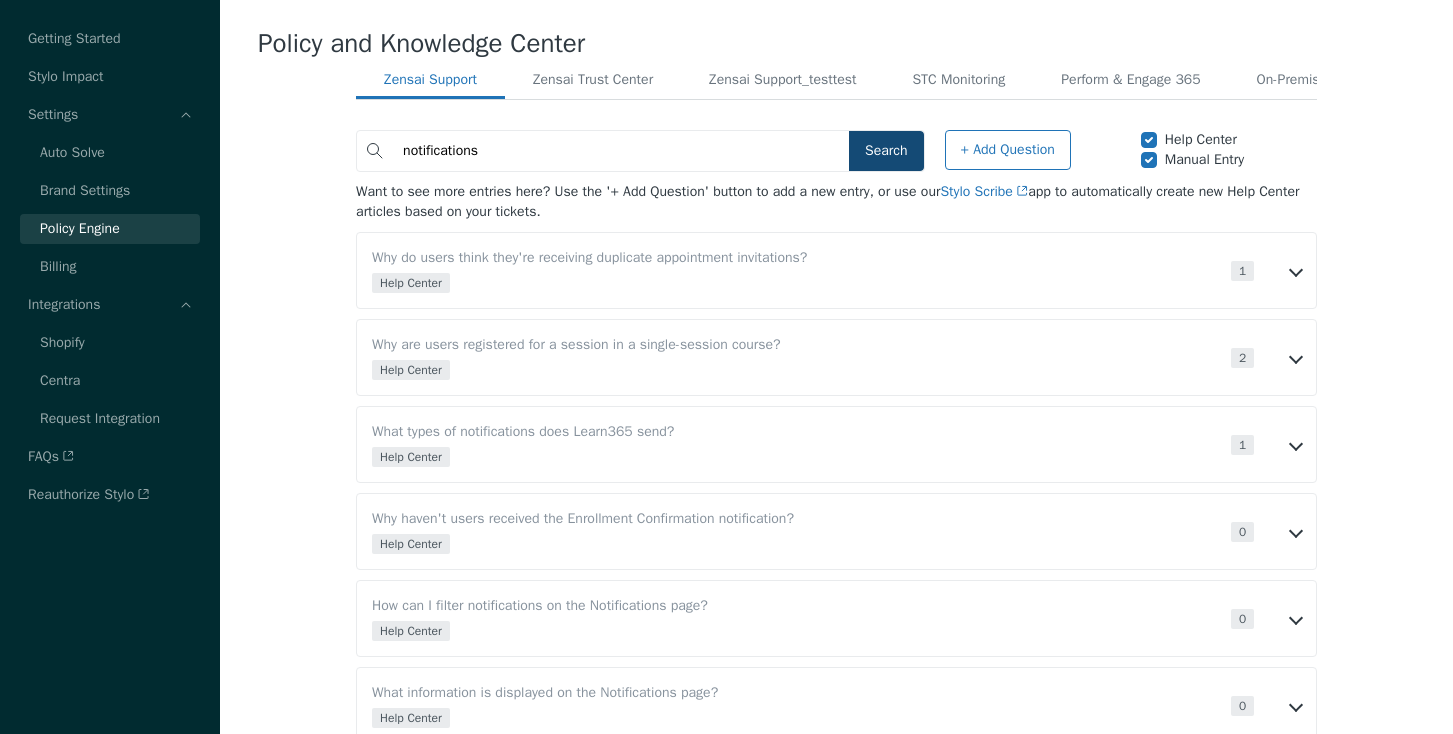 click on "Search" at bounding box center [886, 151] 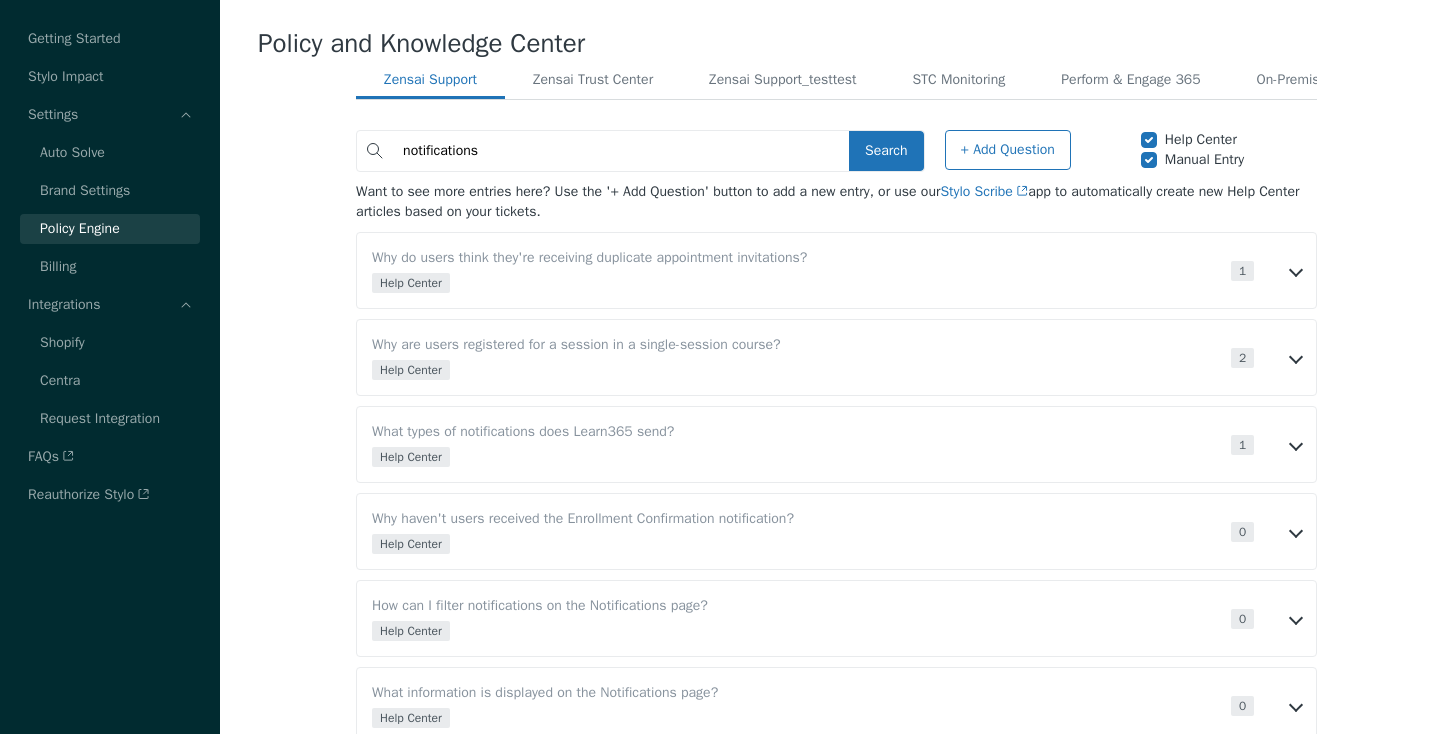 click on "notifications" at bounding box center [621, 151] 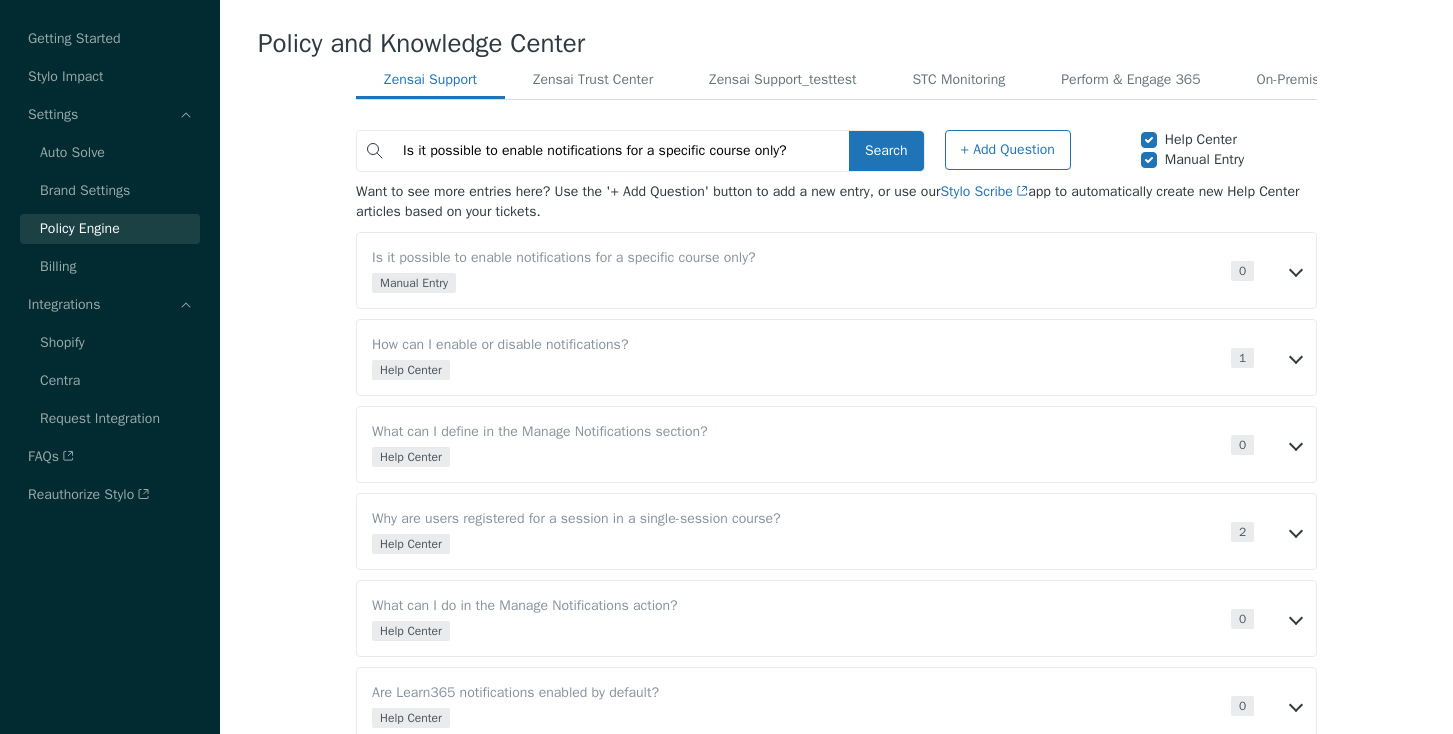 click on "Is it possible to enable notifications for a specific course only? Manual Entry Entry's source 0 Number of times used Enabled Delete Question No, the current setup does not allow notifications to be enabled for a specific course only. You can only enable notifications for the entire course catalog. Source:  Manual Entry by [EMAIL] Last Updated:  [DATE] at [TIME]pm" at bounding box center [836, 270] 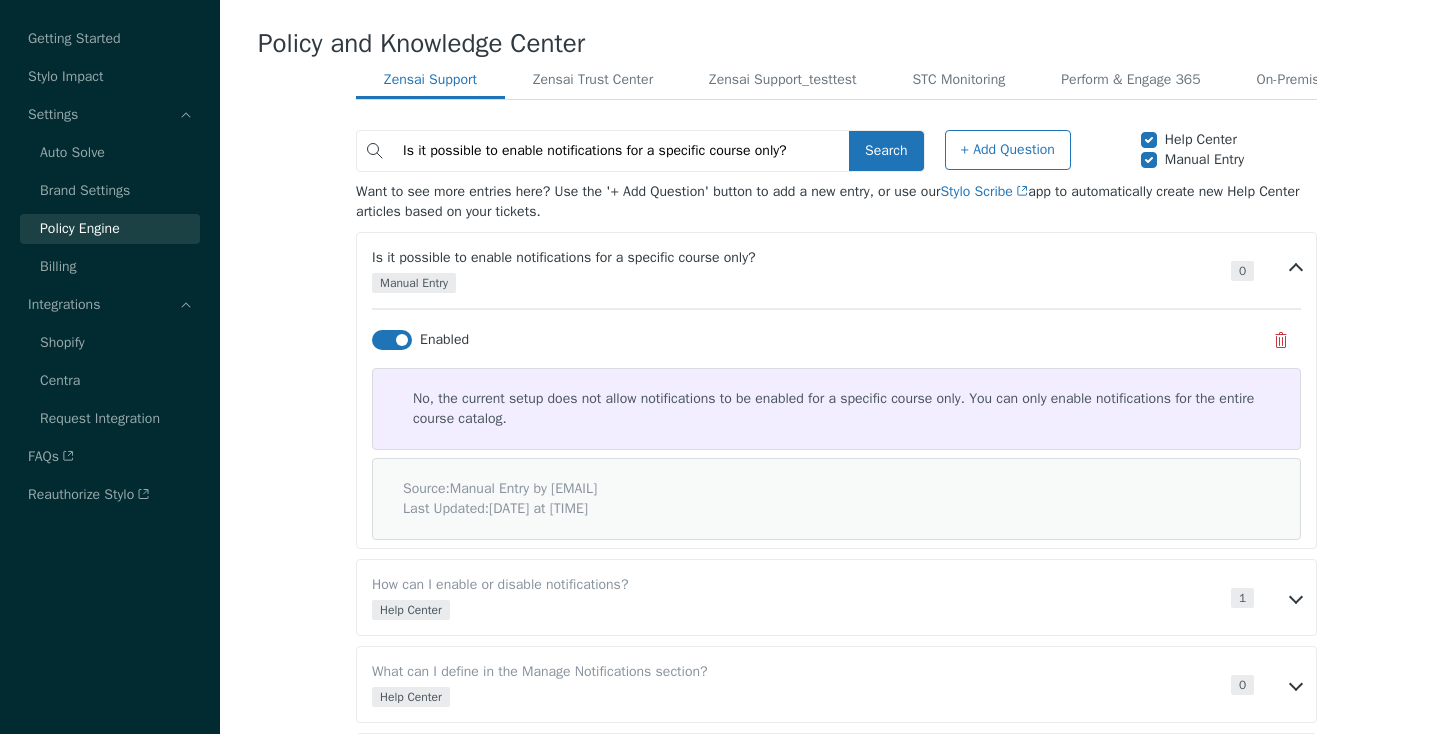 click at bounding box center [1296, 270] 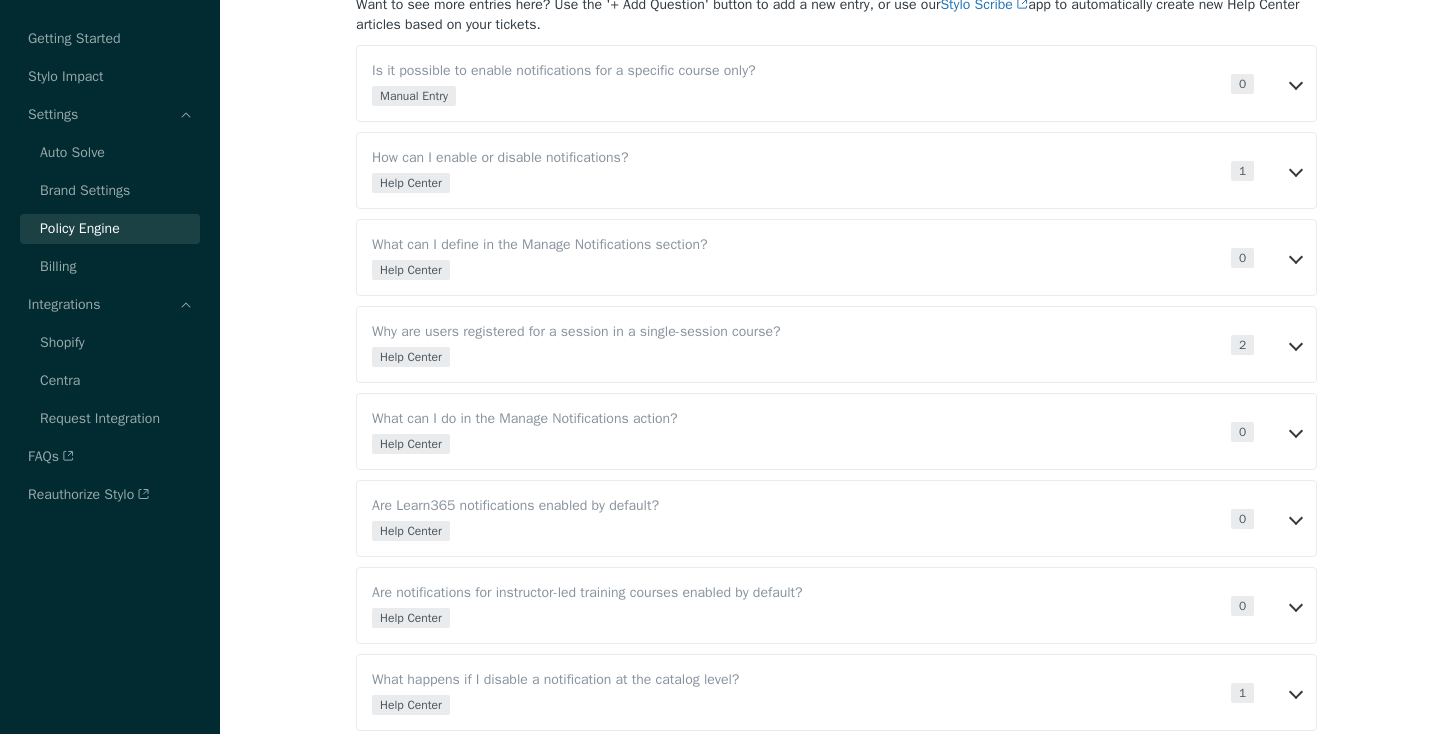 scroll, scrollTop: 0, scrollLeft: 0, axis: both 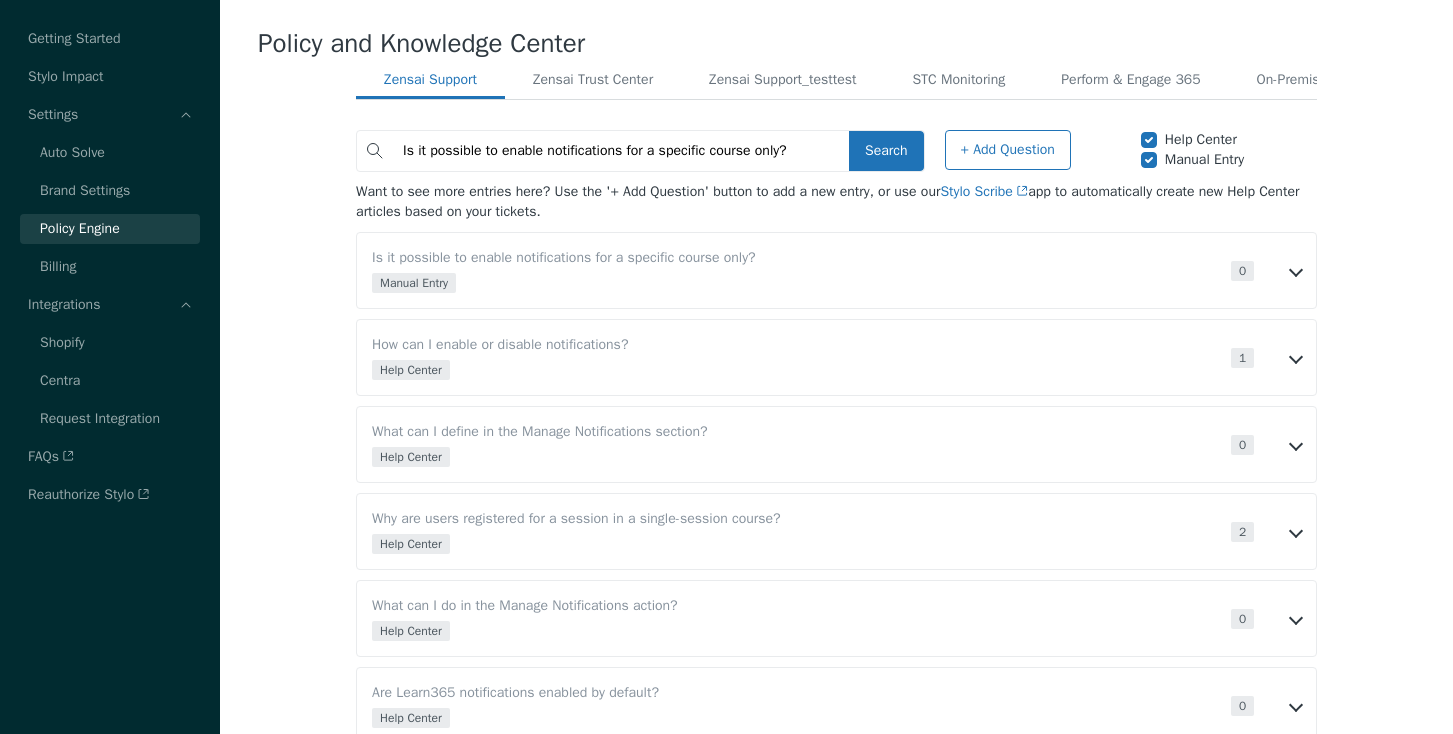 click on "Is it possible to enable notifications for a specific course only?" at bounding box center (621, 151) 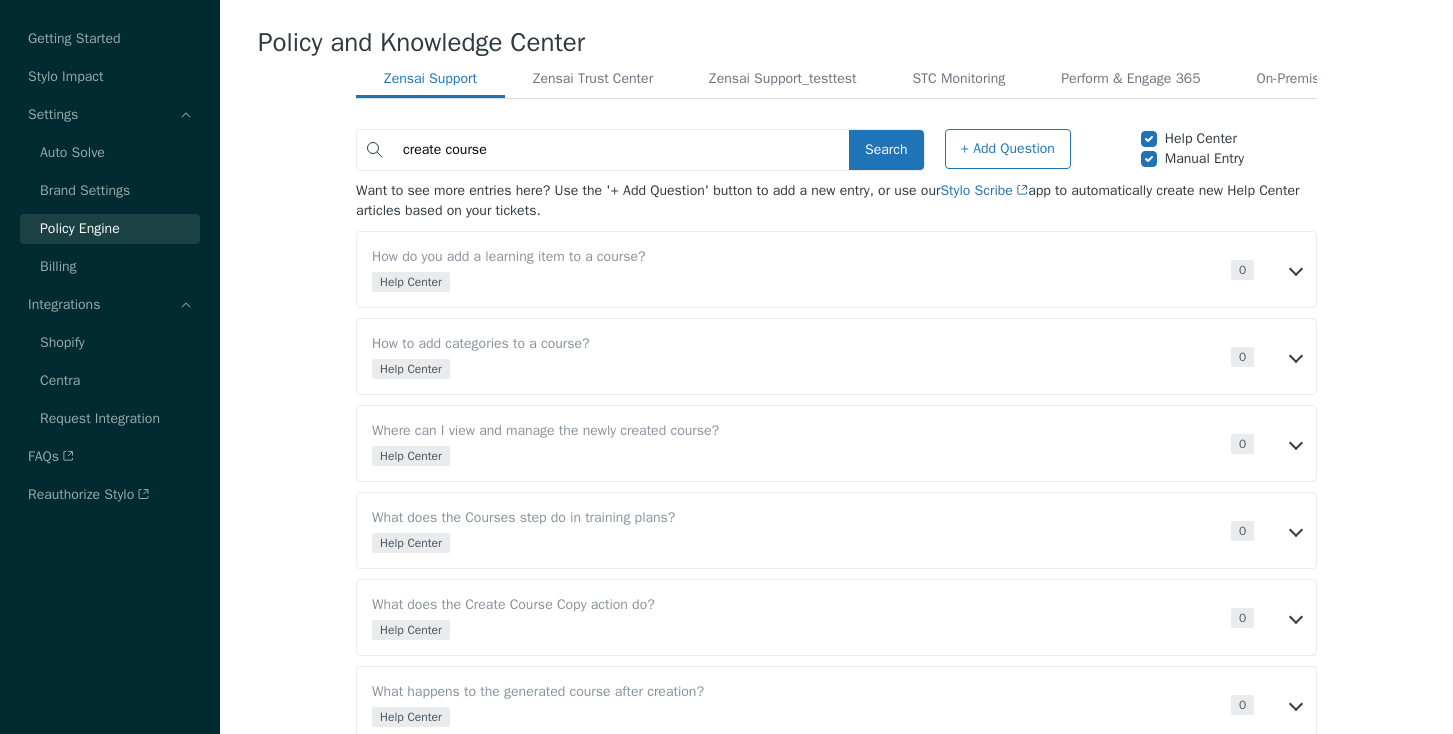 scroll, scrollTop: 0, scrollLeft: 0, axis: both 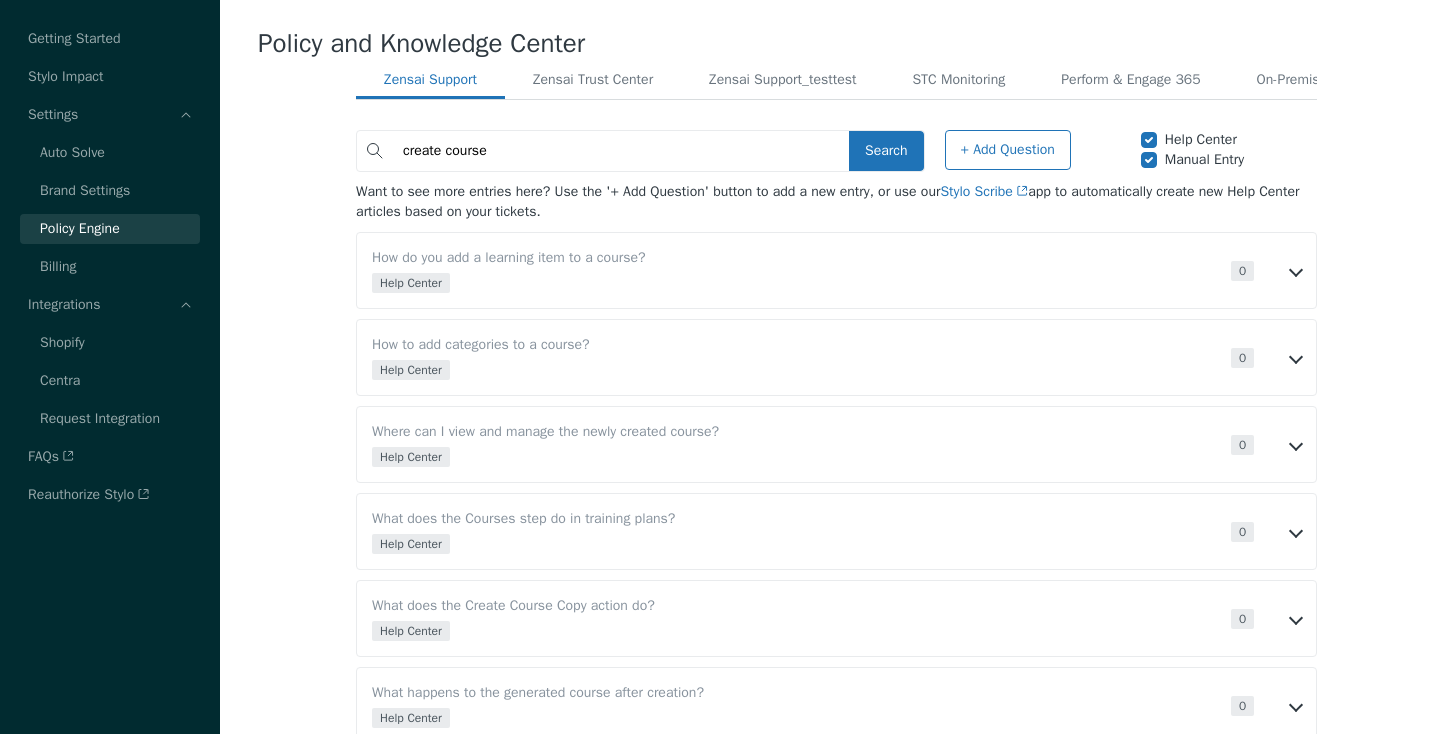click on "create course" at bounding box center (621, 151) 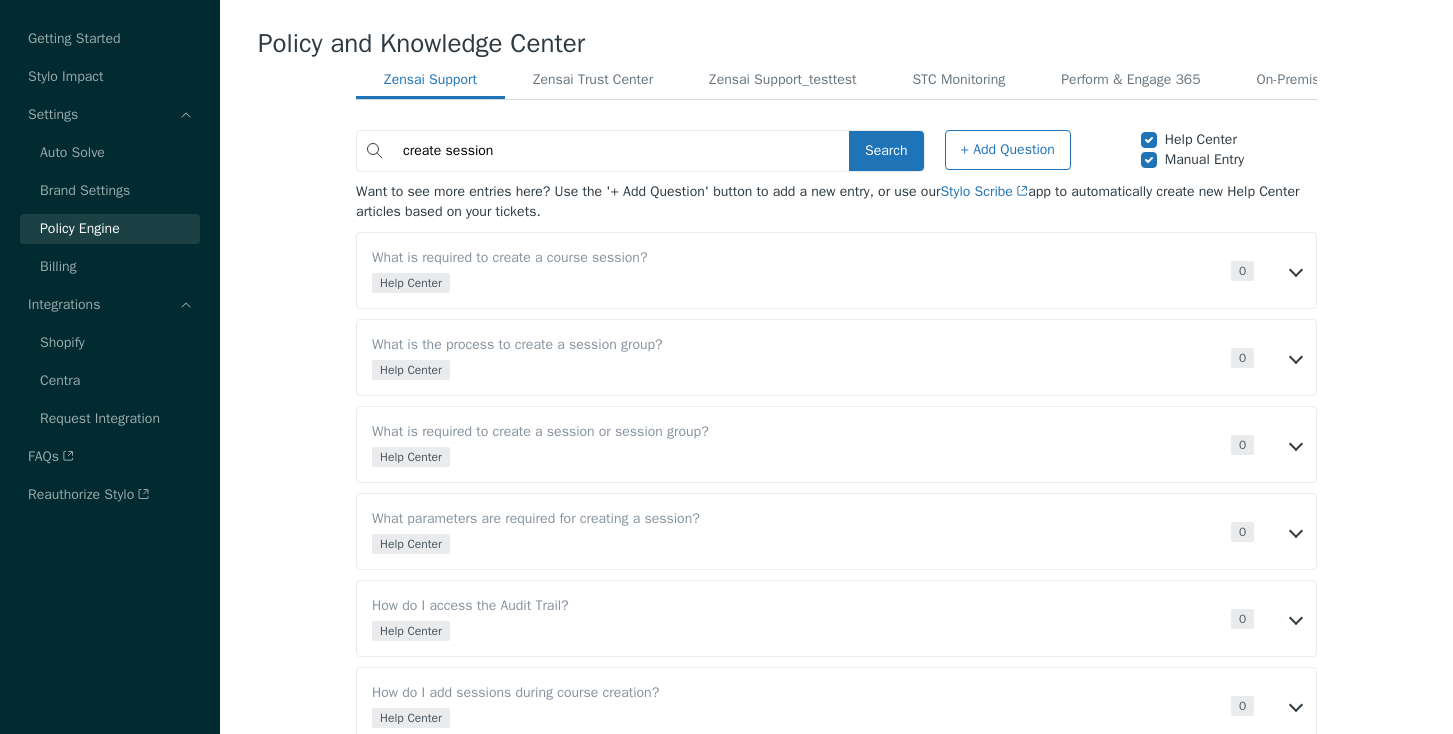 click on "What is required to create a course session? Help Center Entry's source 0 Number of times used Enabled You must provide a session name, start and end dates, time zone, and optionally, enrollment deadline and maximum attendees. Source:   Help Center Article,   Sessions and session groups: create and manage Last Updated:   [DATE] at [TIME]" at bounding box center (836, 270) 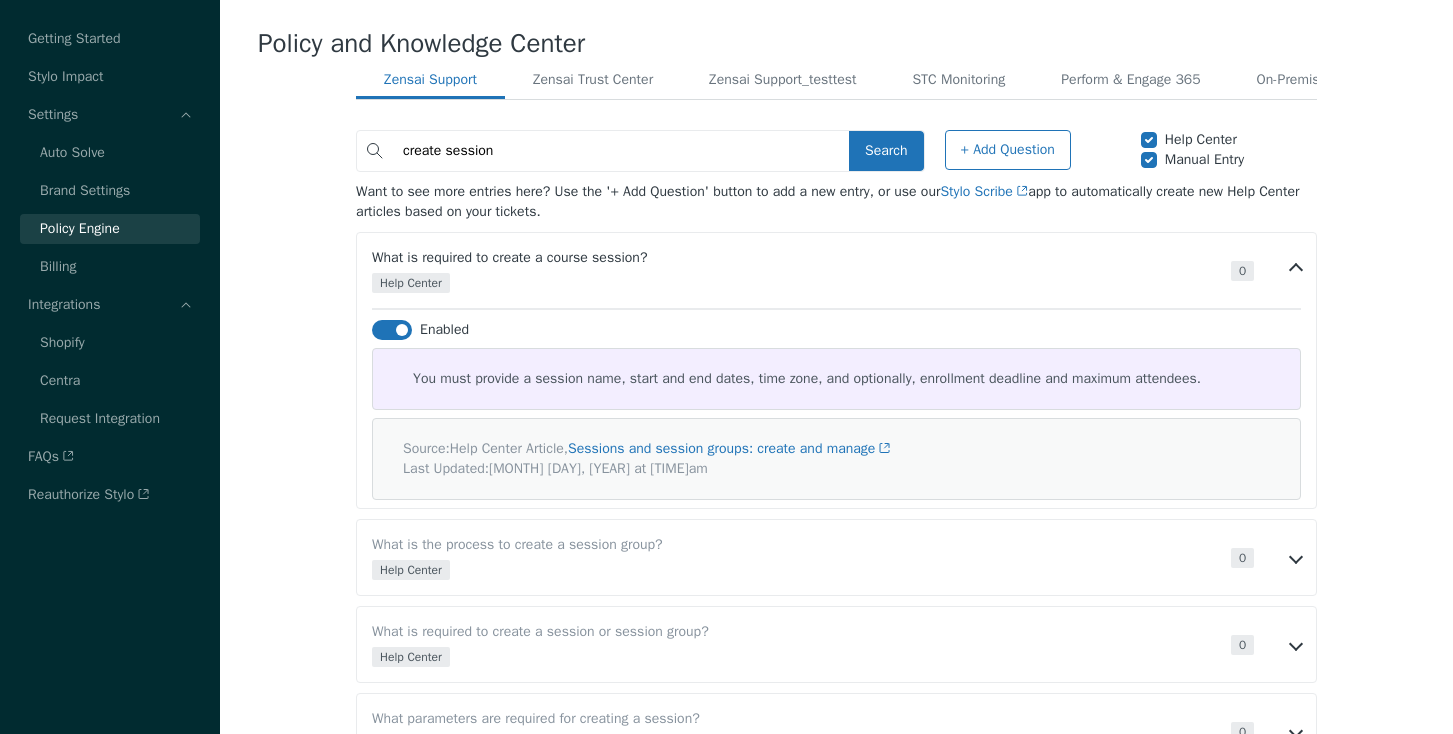 click on "0 Number of times used" at bounding box center [1266, 270] 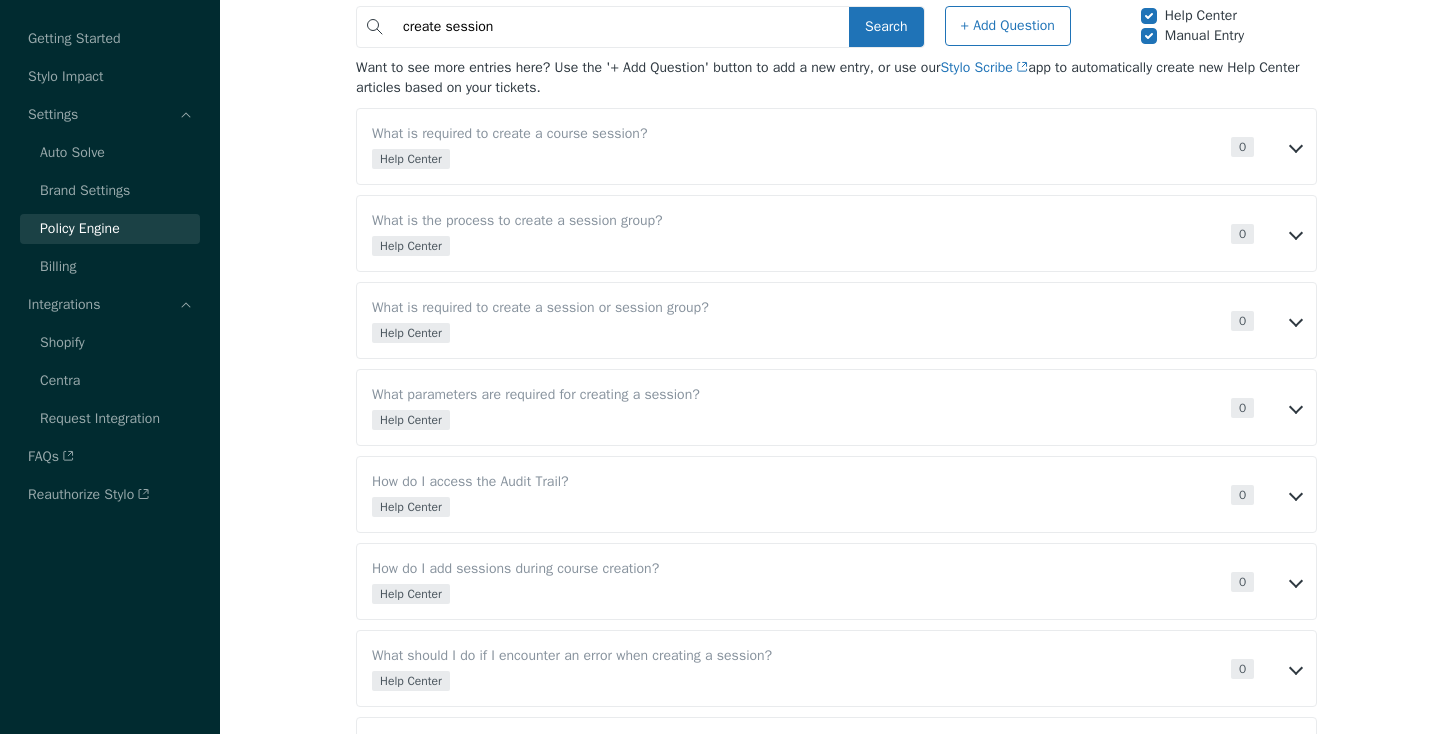 scroll, scrollTop: 200, scrollLeft: 0, axis: vertical 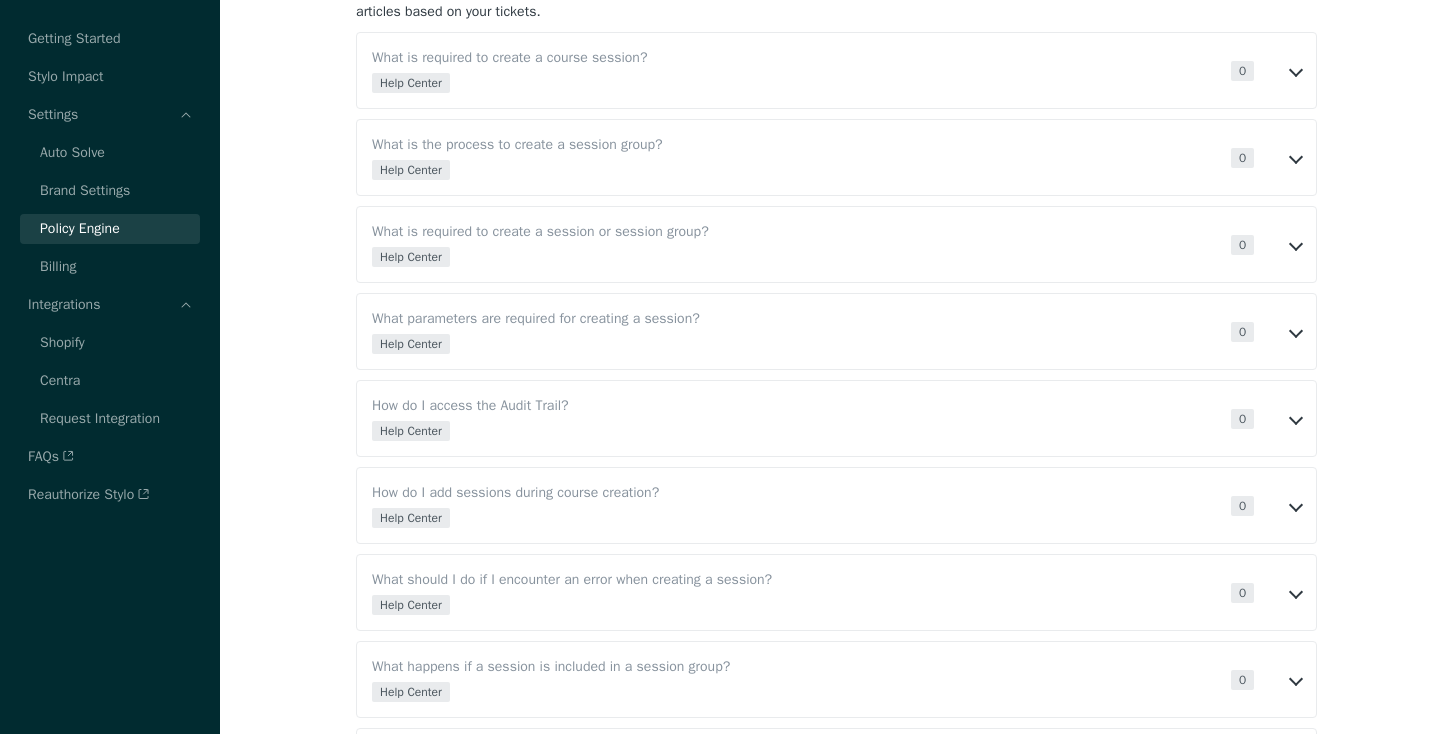 click on "0 Number of times used" at bounding box center [1266, 244] 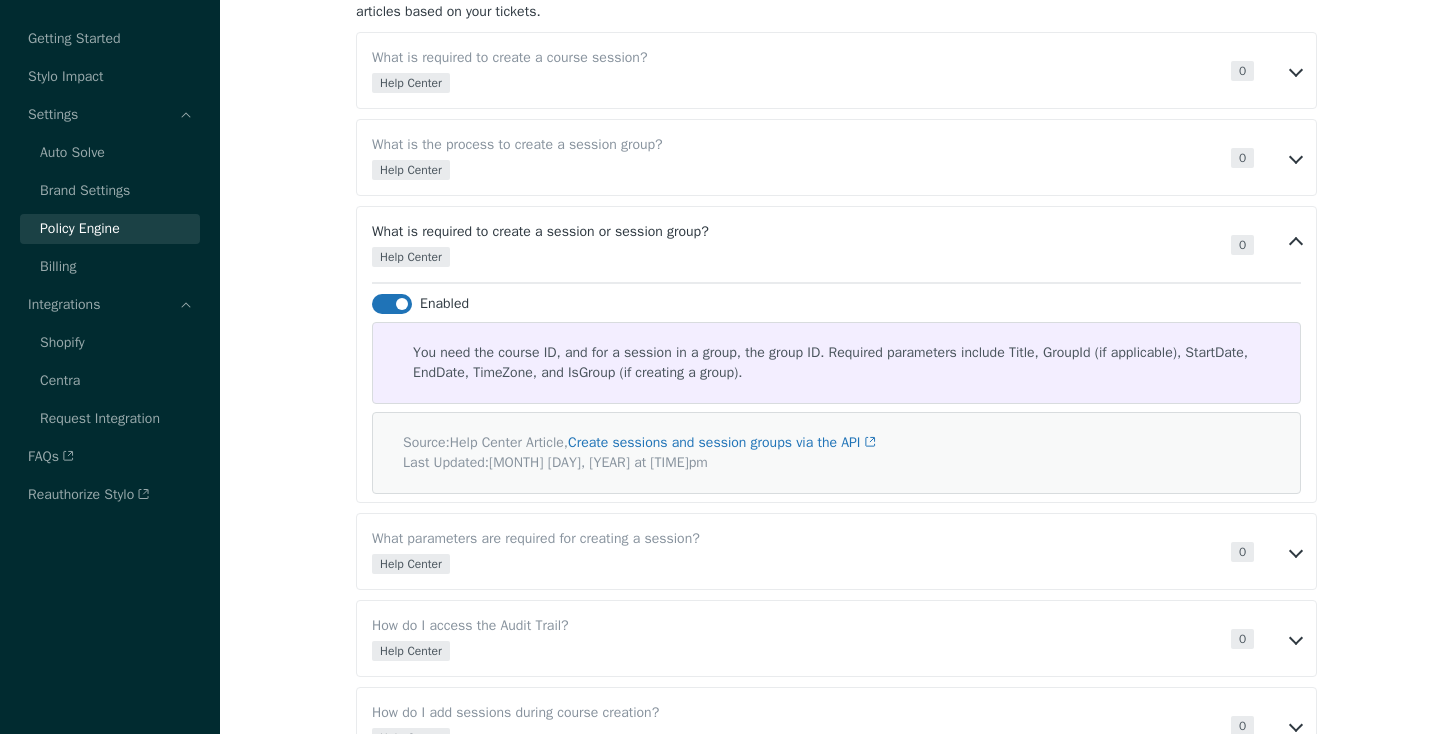 click on "0 Number of times used" at bounding box center (1266, 244) 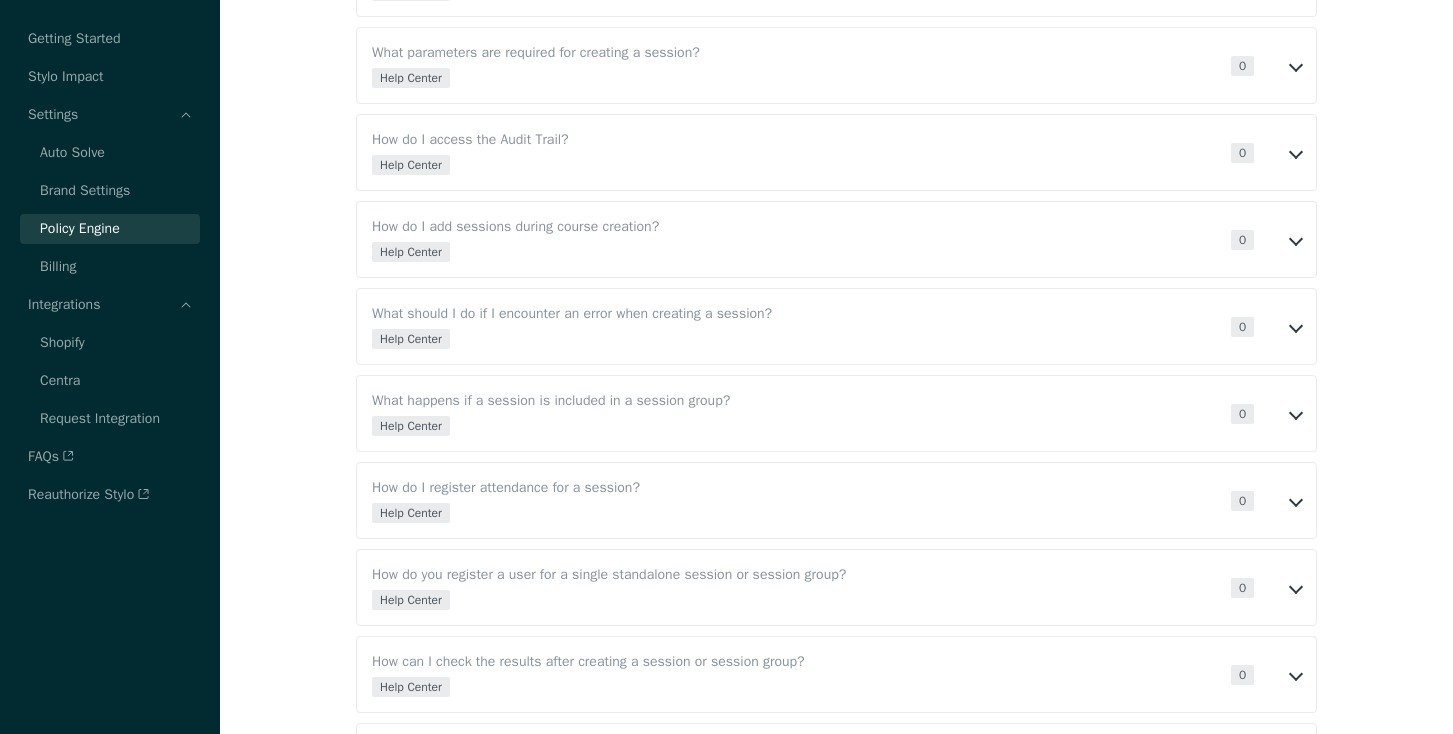 scroll, scrollTop: 500, scrollLeft: 0, axis: vertical 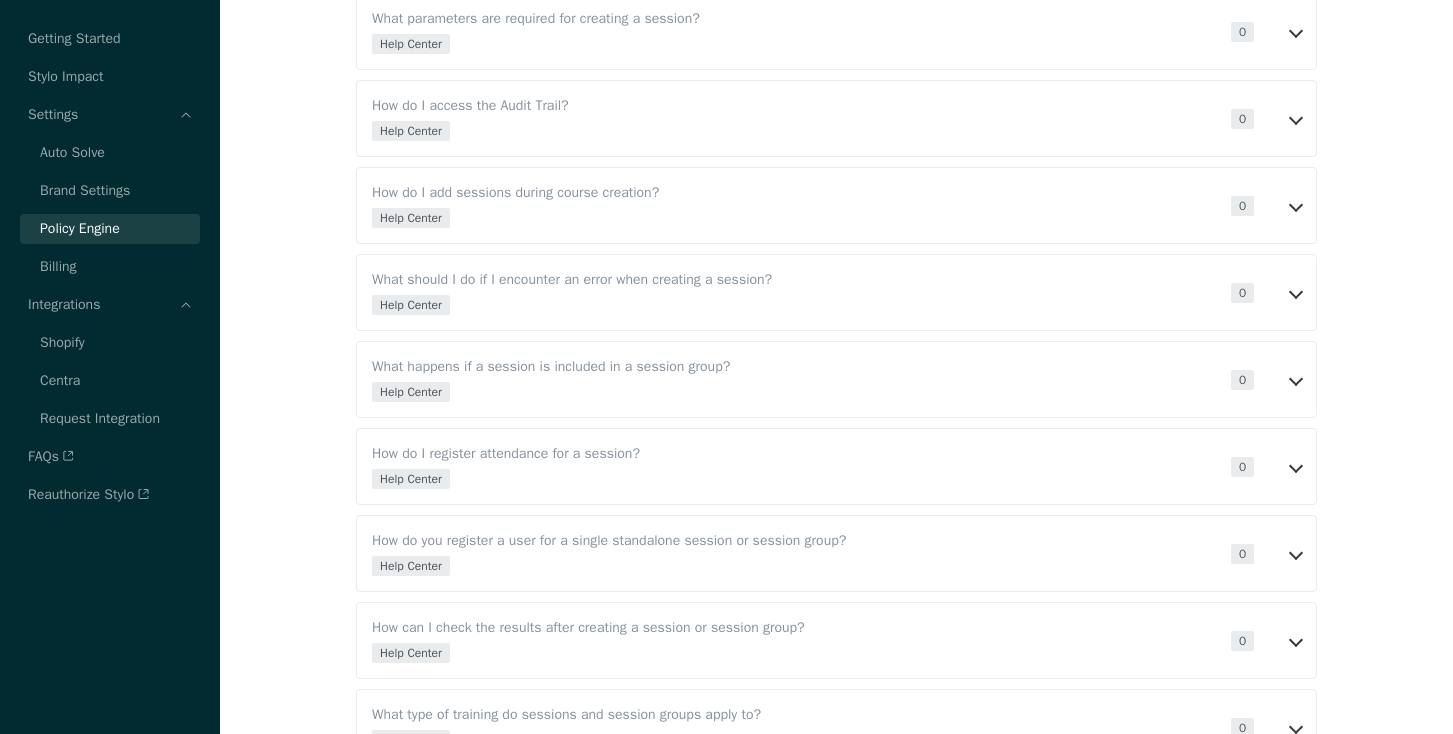 click on "0 Number of times used" at bounding box center [1266, 205] 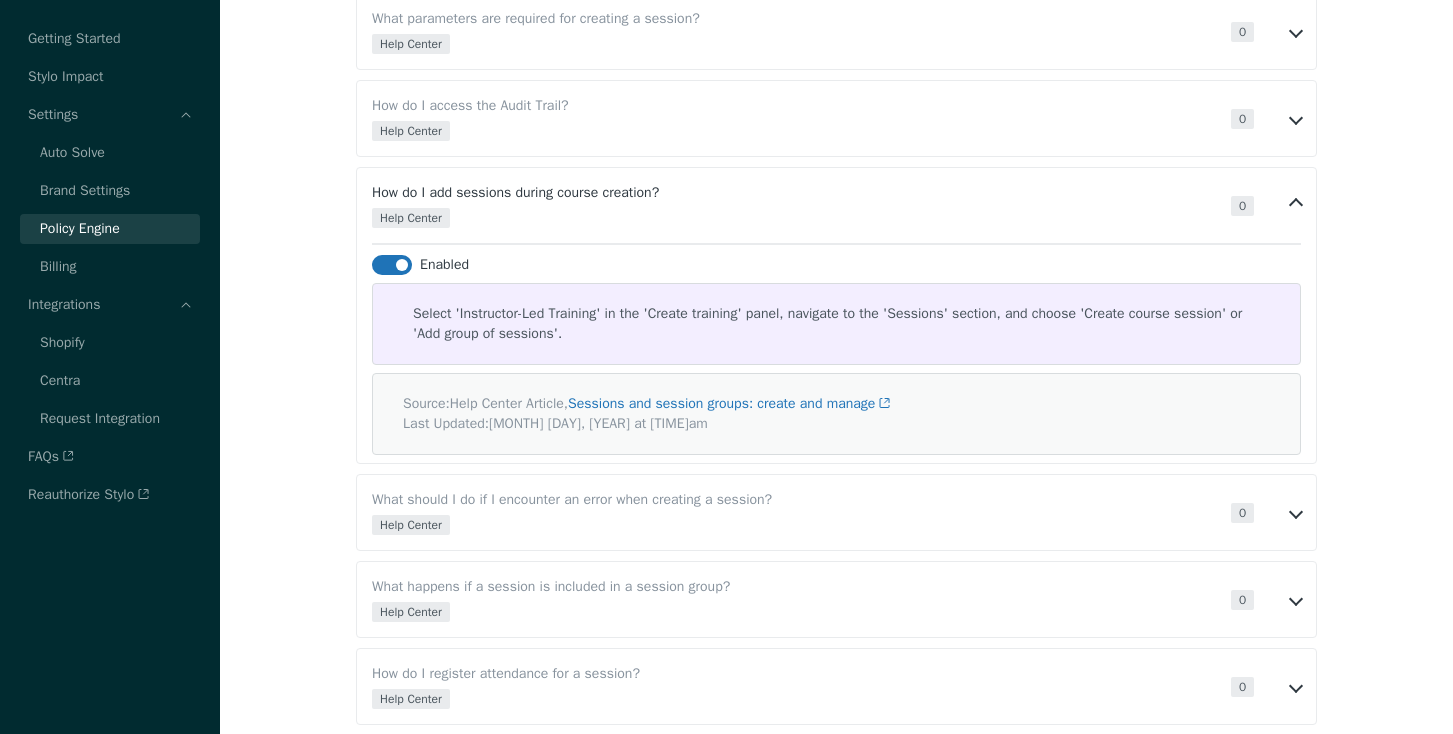click on "0 Number of times used" at bounding box center (1266, 205) 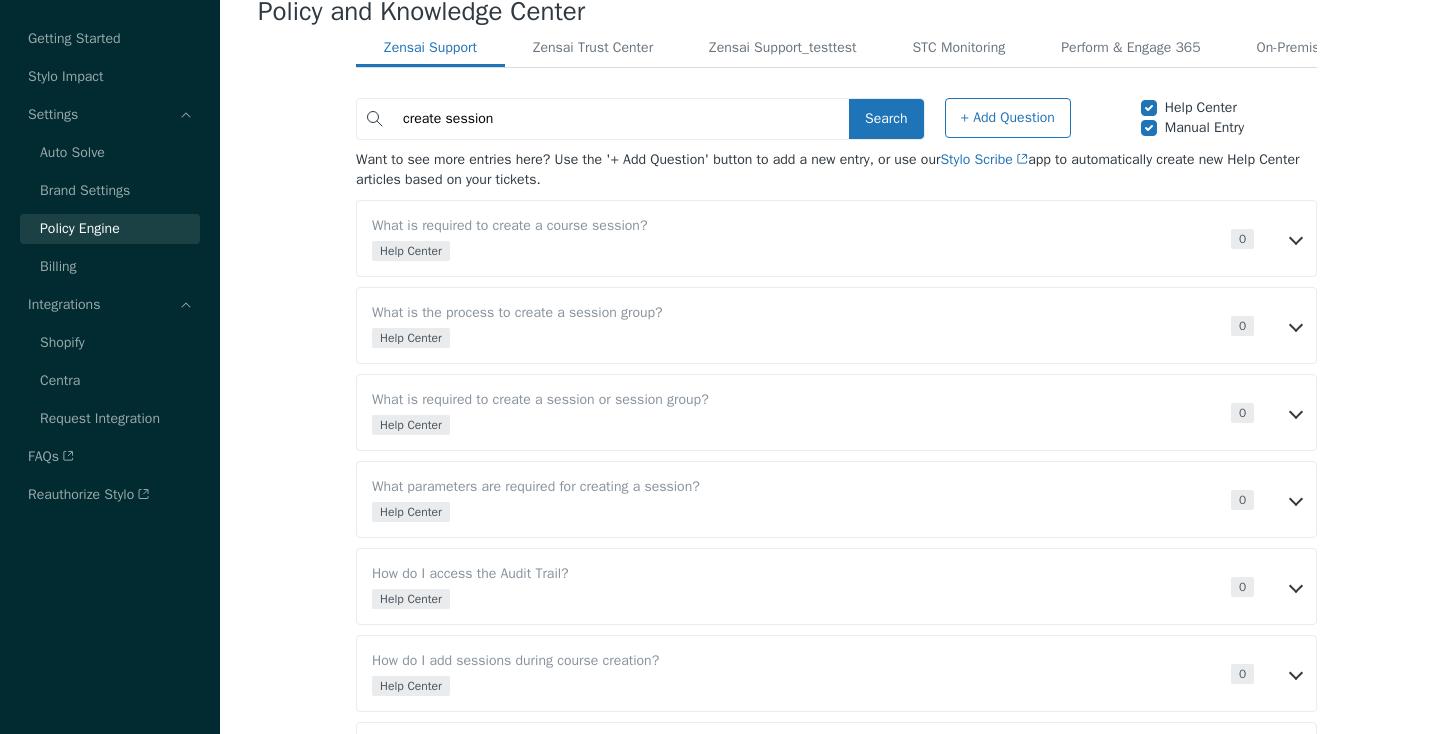 scroll, scrollTop: 0, scrollLeft: 0, axis: both 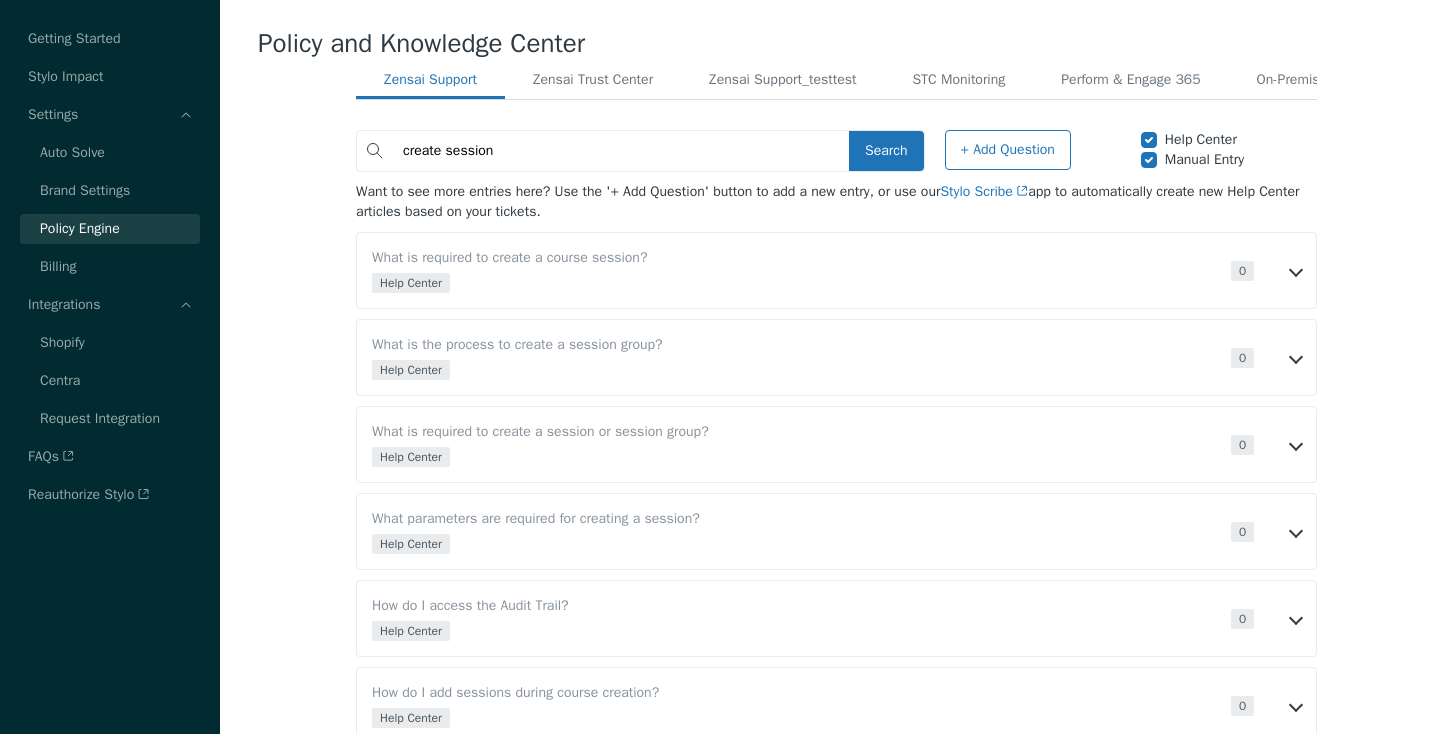 click on "create session" at bounding box center (621, 151) 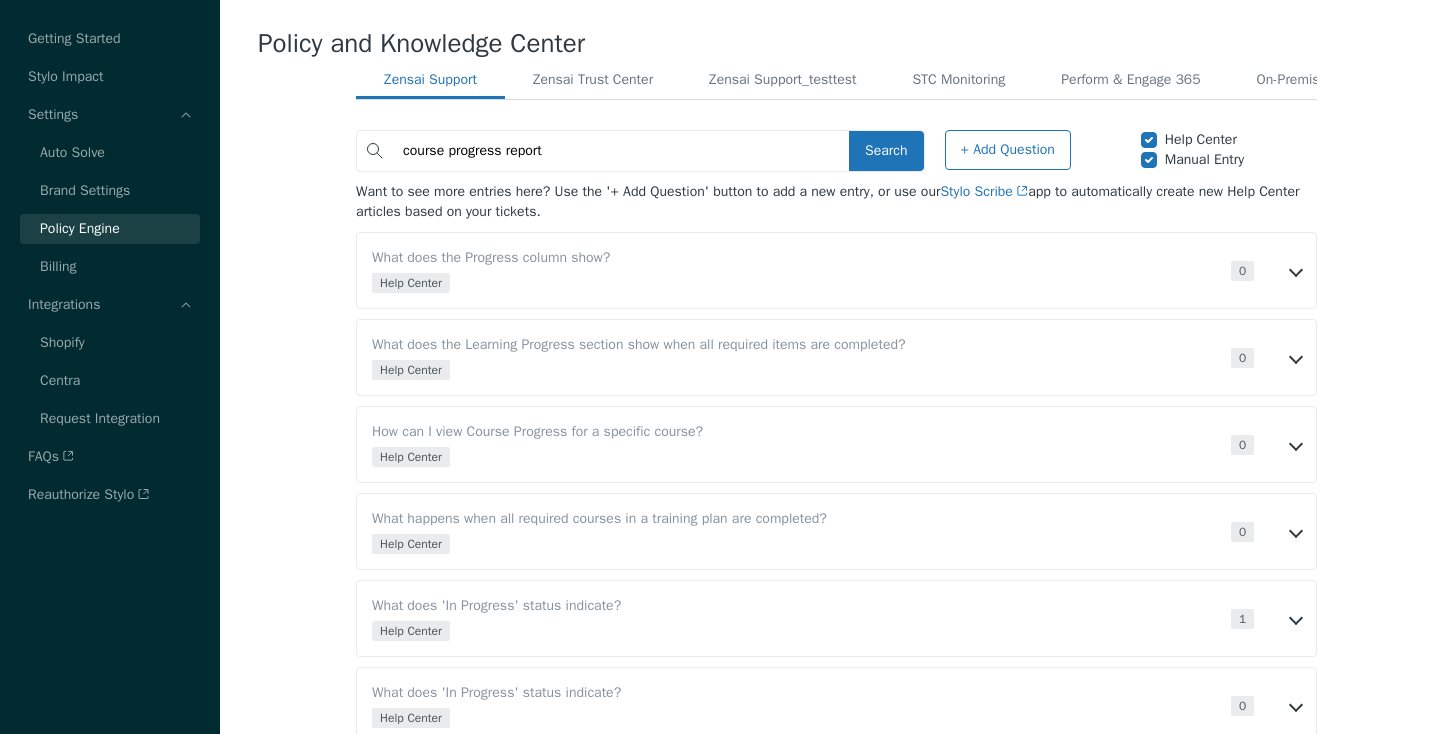 type on "course progress report" 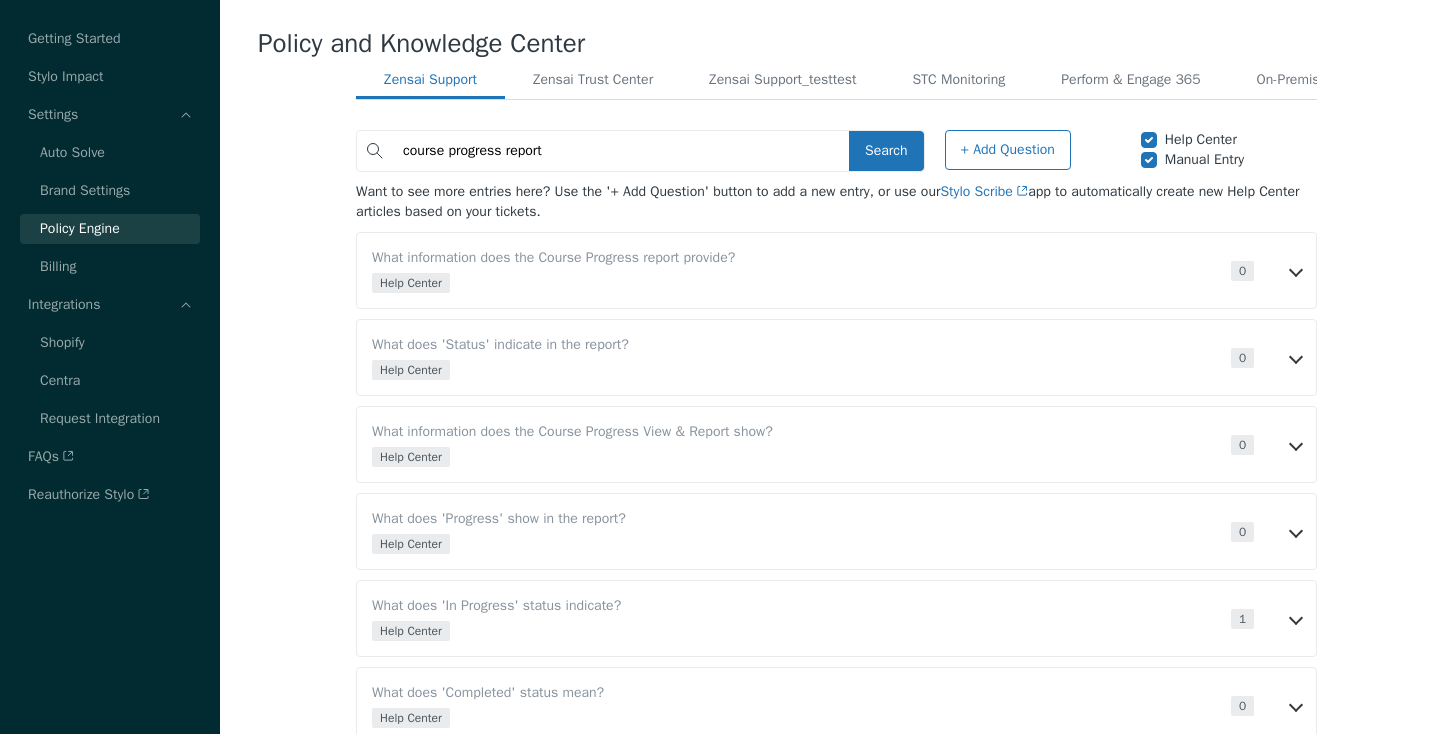 click on "What information does the Course Progress report provide? Help Center Entry's source 0 Number of times used" at bounding box center (836, 270) 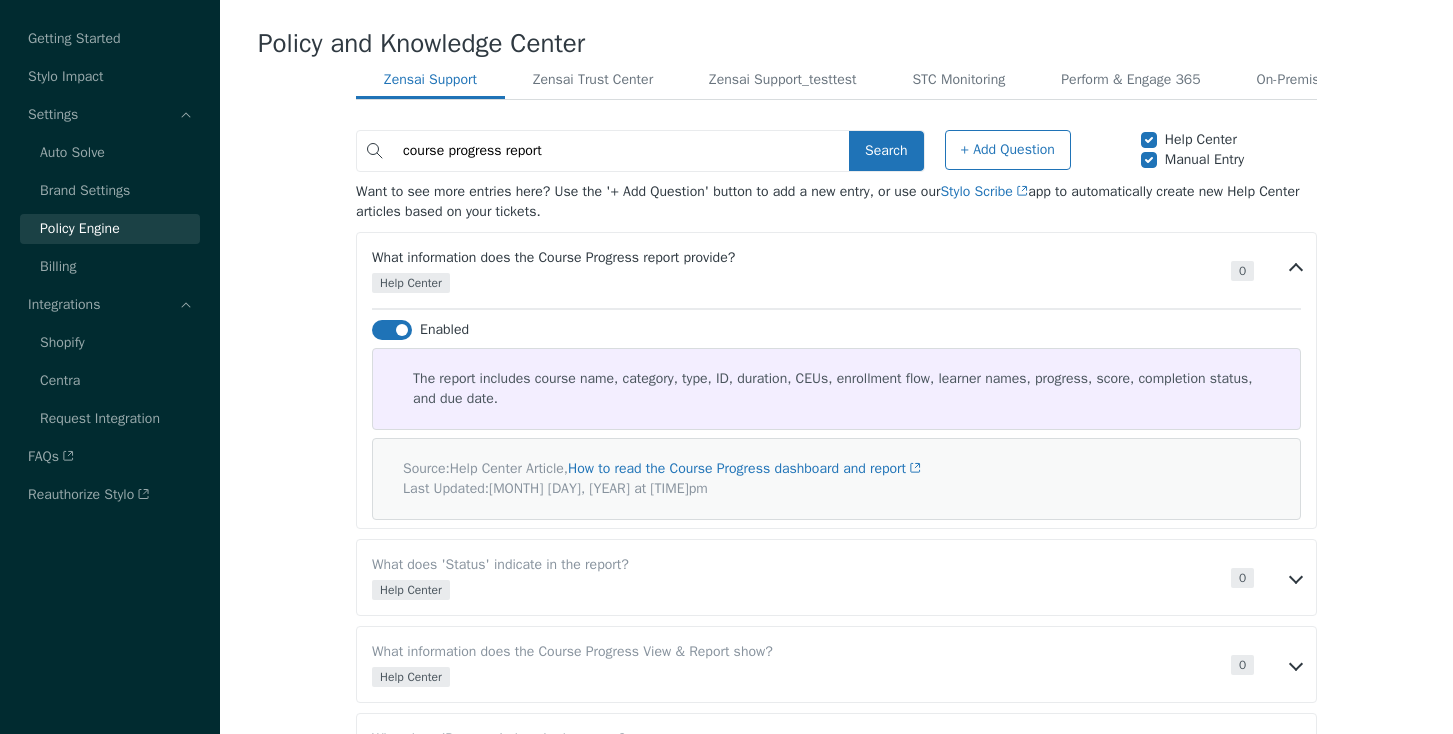 click on "What information does the Course Progress report provide? Help Center Entry's source 0 Number of times used" at bounding box center [836, 270] 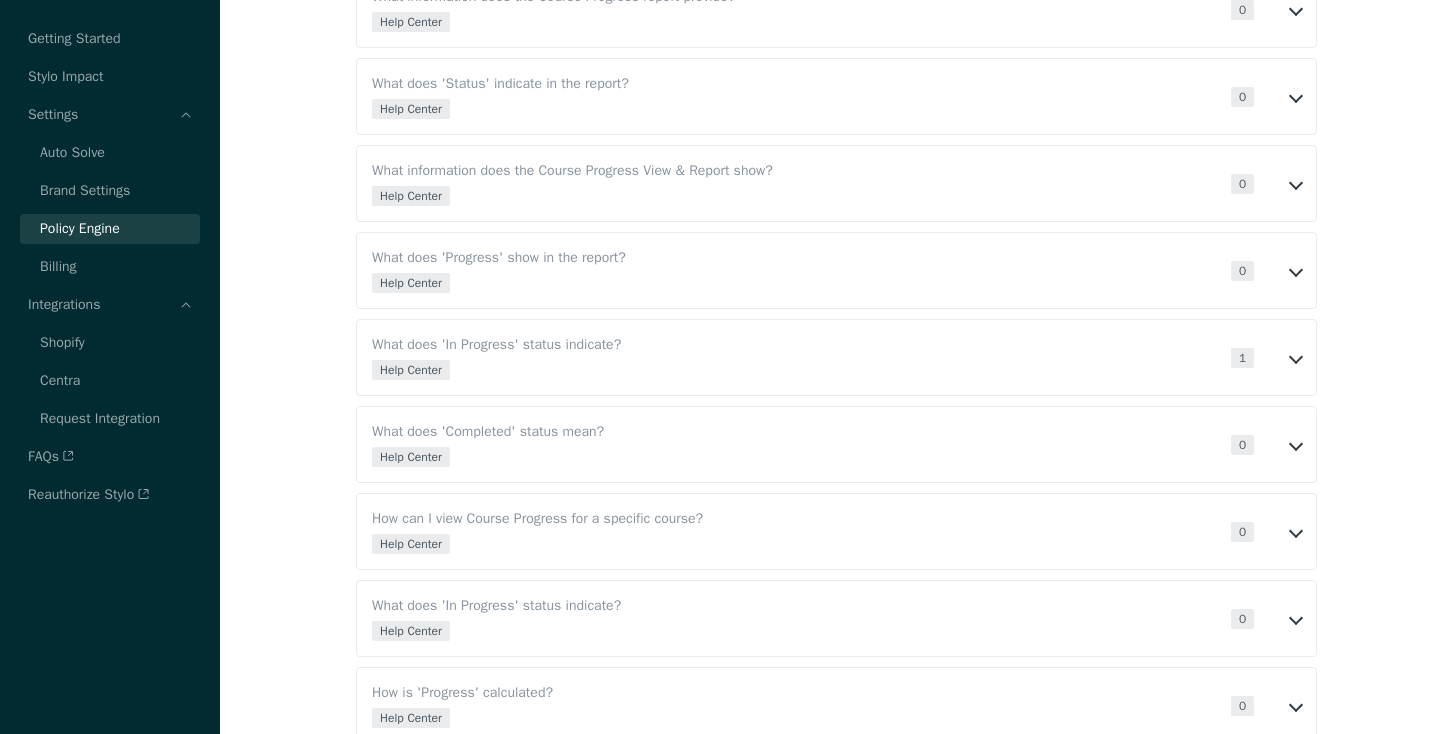 scroll, scrollTop: 0, scrollLeft: 0, axis: both 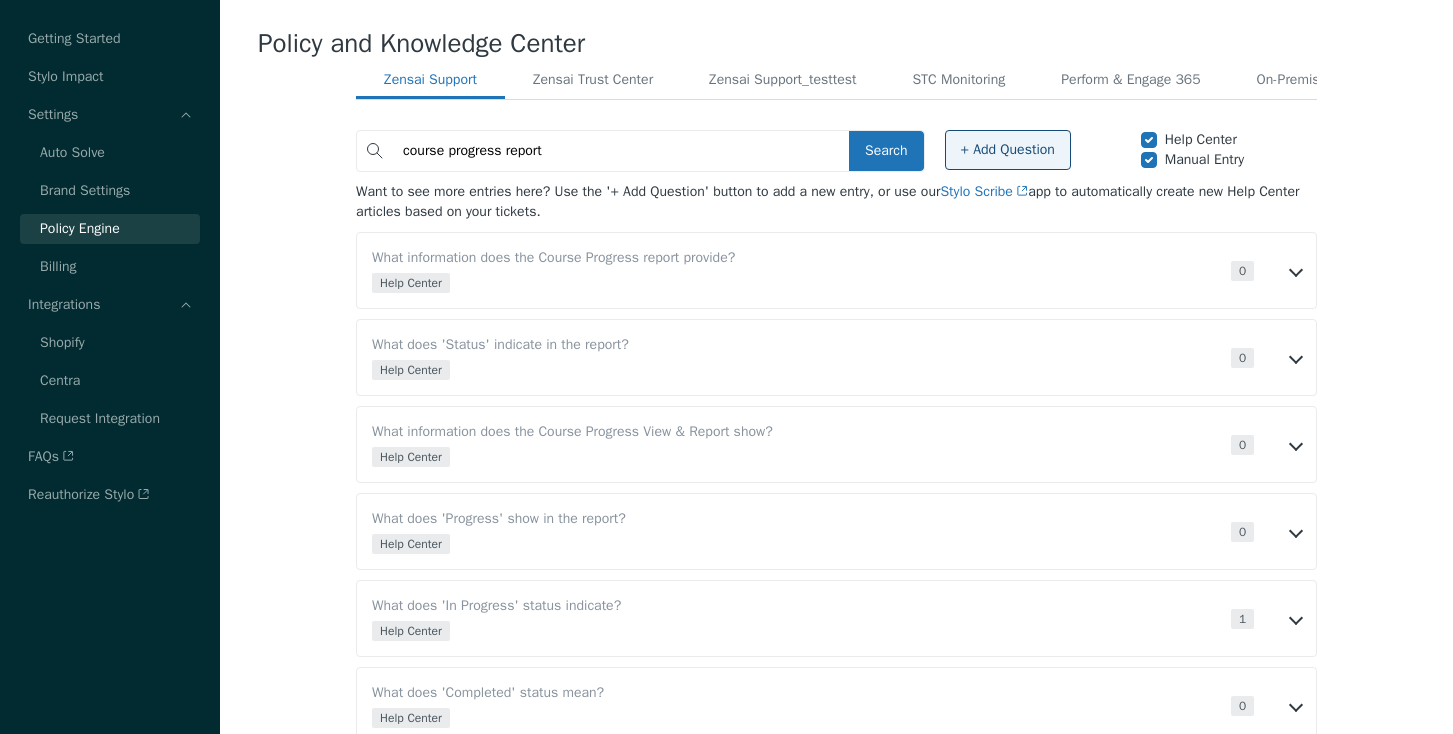 click on "+ Add Question" at bounding box center (1008, 150) 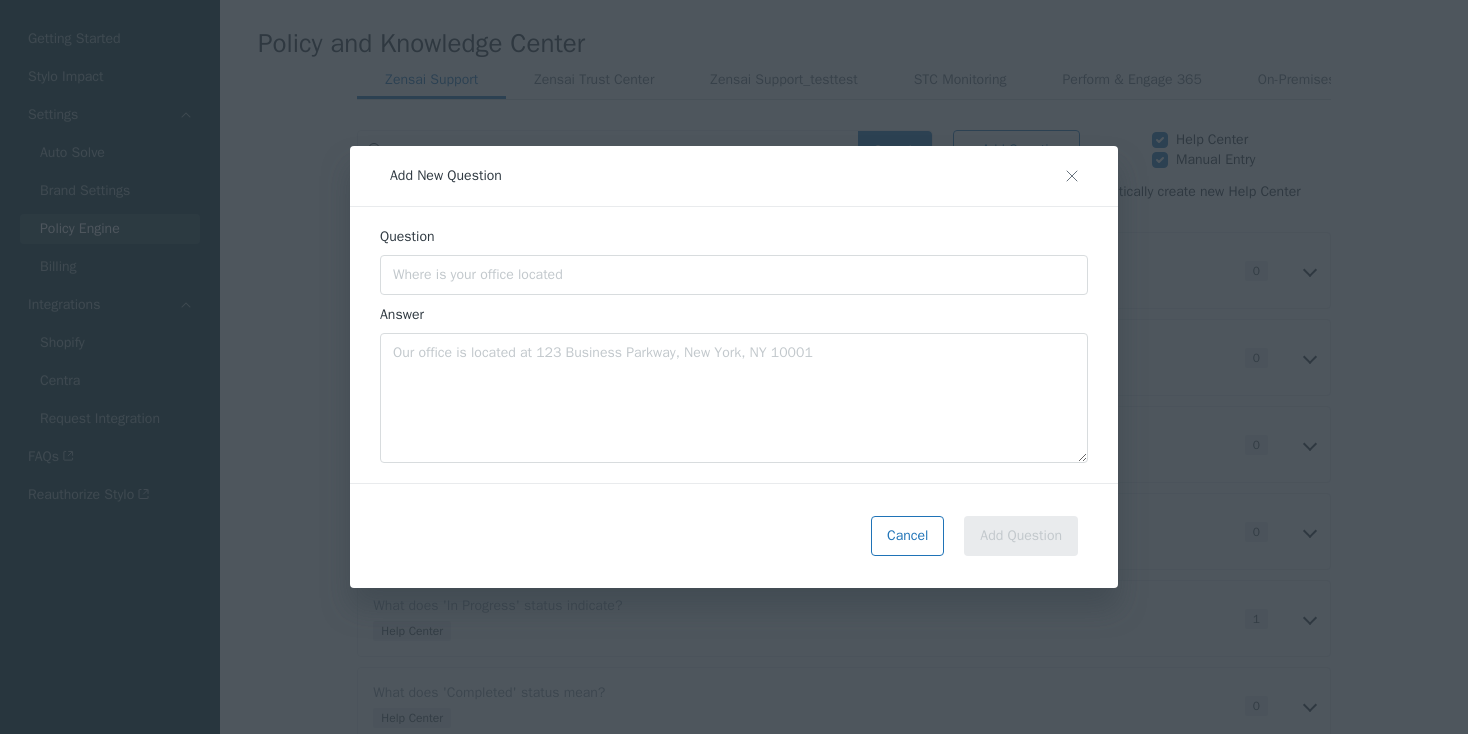 click on "Question" at bounding box center (734, 266) 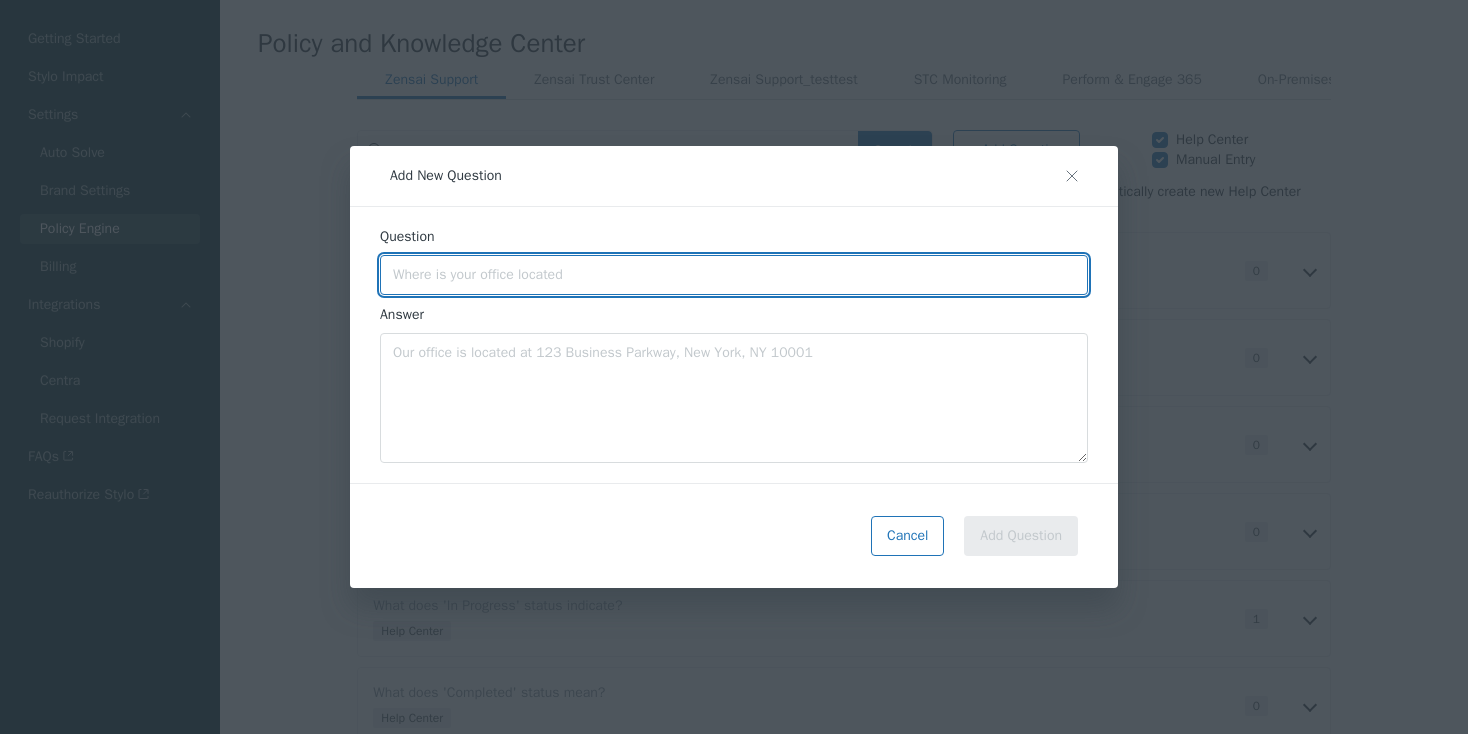 click at bounding box center [734, 275] 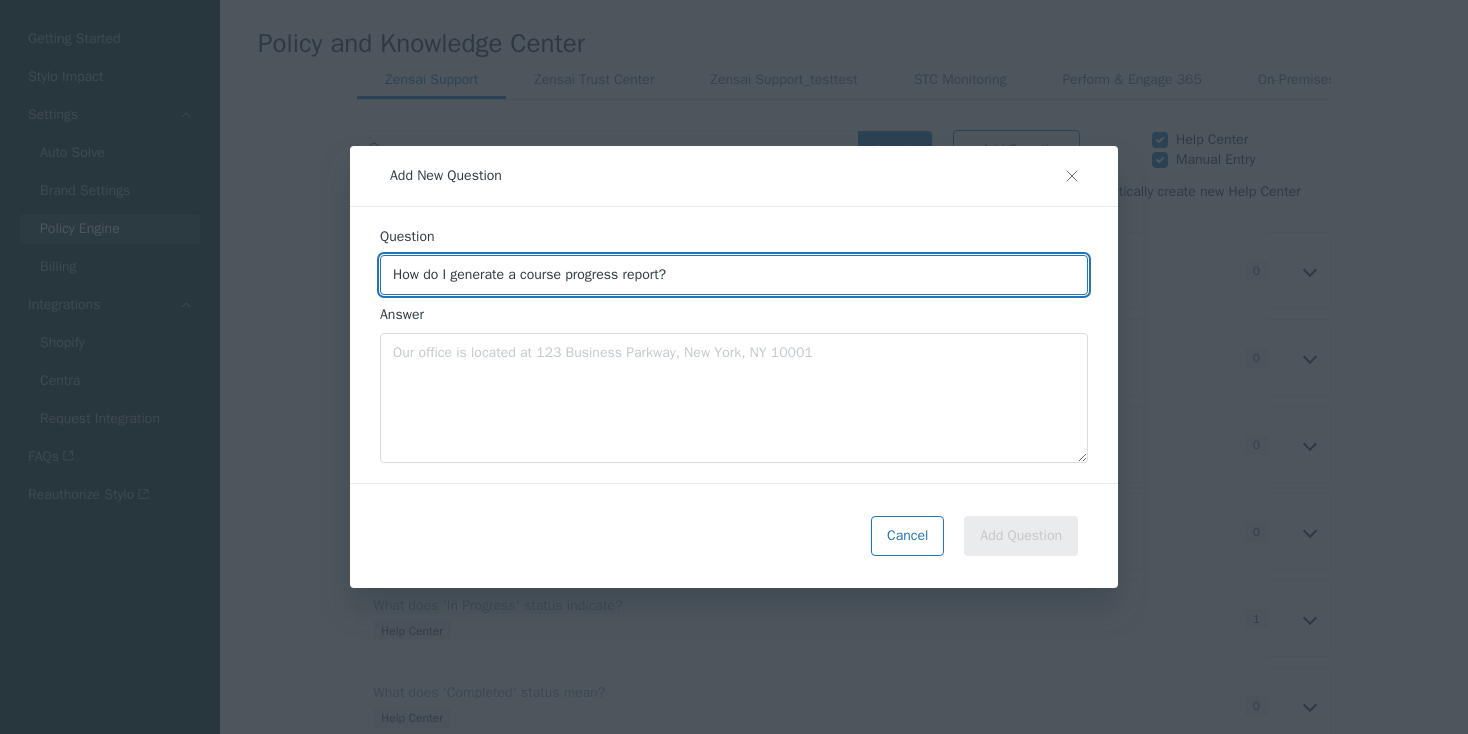 type on "How do I generate a course progress report?" 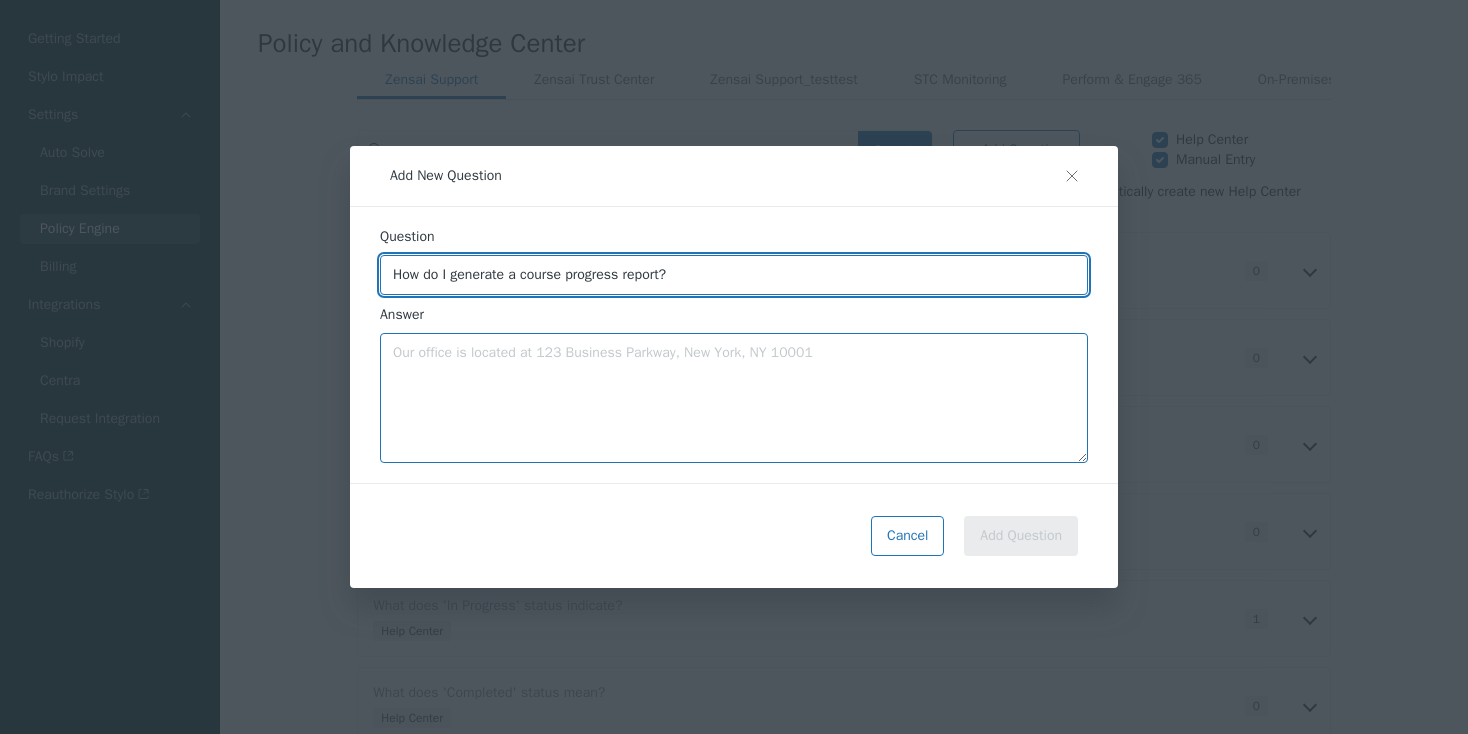 click at bounding box center (734, 398) 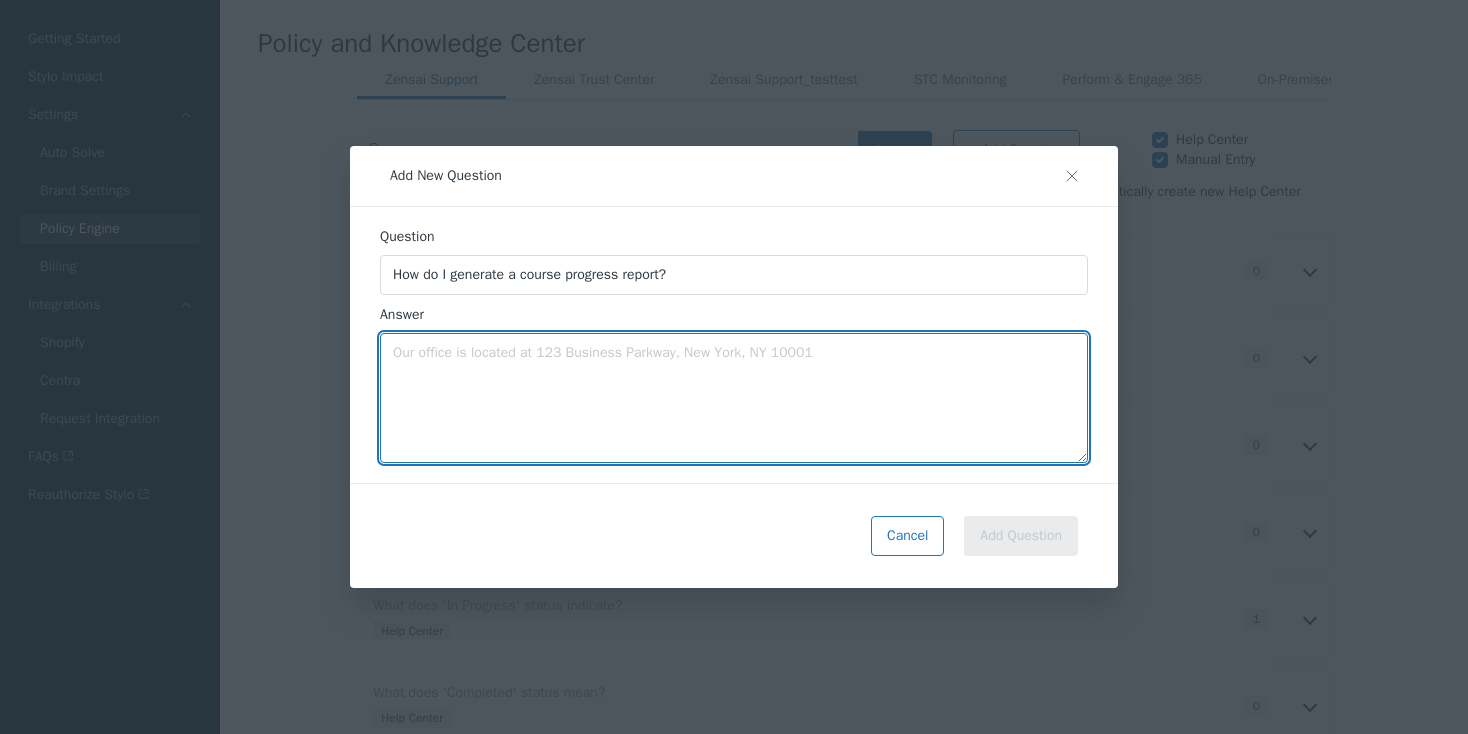 paste on "• Go to Learn365 Admin Center > Reports.
• Select Download reports > Training progress report.
• Choose the courses you want to include (all or specific ones).
• Click Export to Excel to generate and download the report.
The report will show up in your device and under Notifications (the bell icon)." 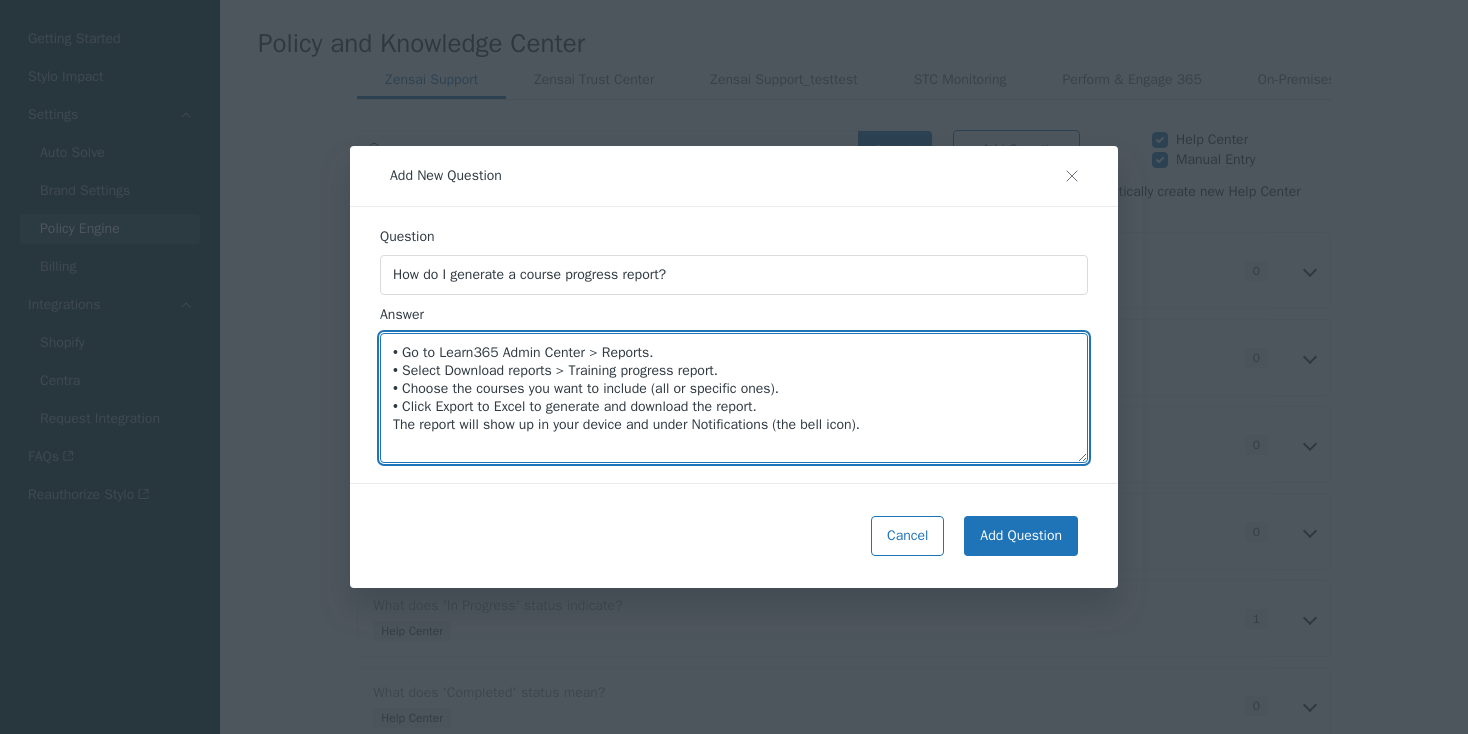 drag, startPoint x: 902, startPoint y: 423, endPoint x: 299, endPoint y: 288, distance: 617.9272 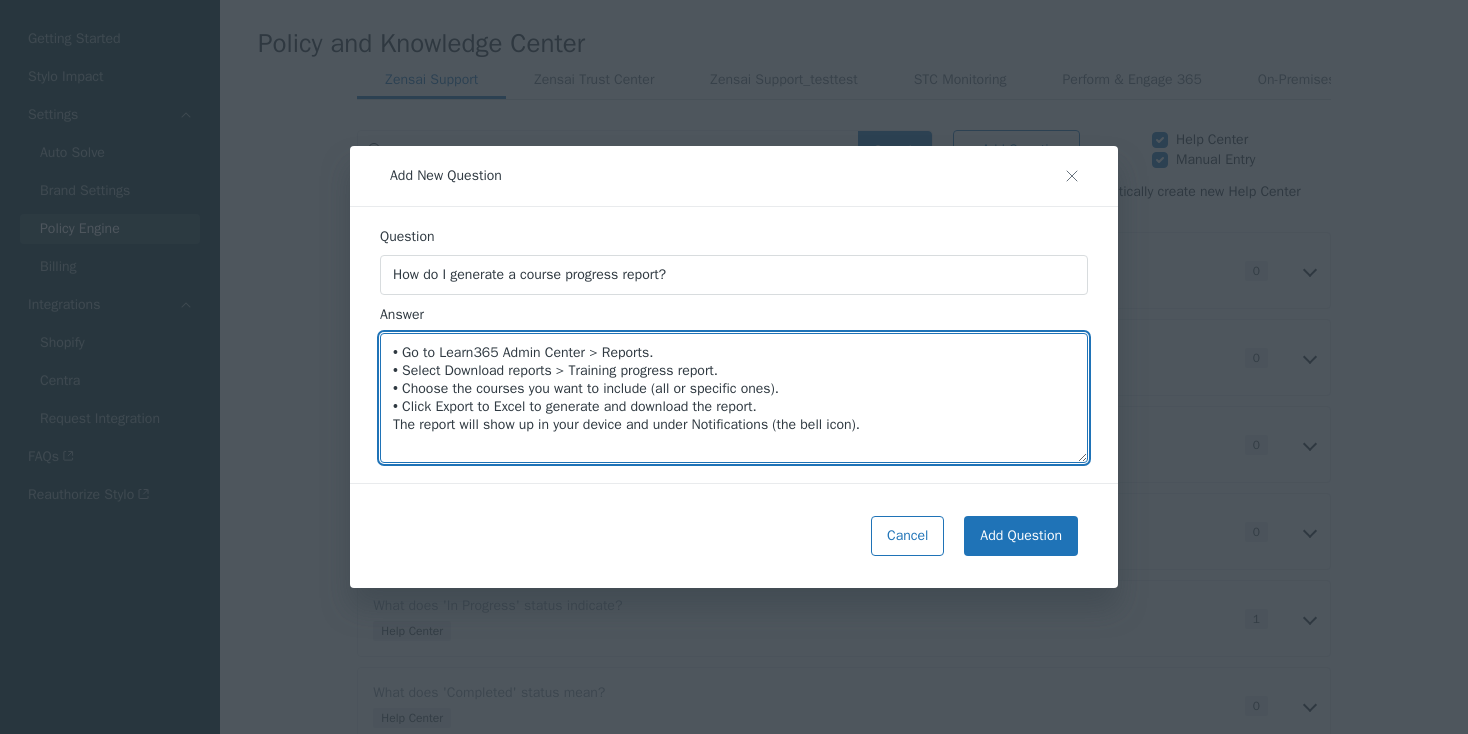 type on "• Go to Learn365 Admin Center > Reports.
• Select Download reports > Training progress report.
• Choose the courses you want to include (all or specific ones).
• Click Export to Excel to generate and download the report.
The report will show up in your device and under Notifications (the bell icon)." 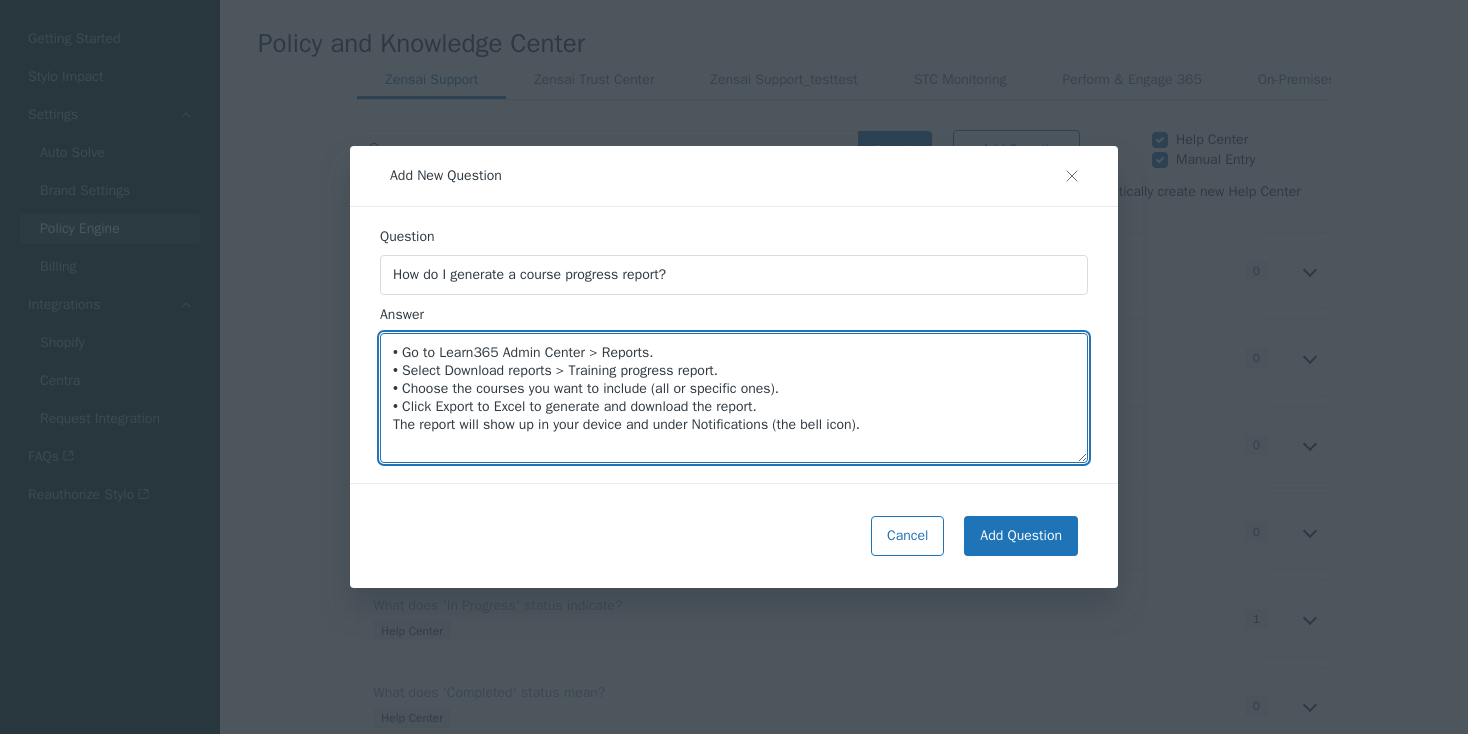click on "• Go to Learn365 Admin Center > Reports.
• Select Download reports > Training progress report.
• Choose the courses you want to include (all or specific ones).
• Click Export to Excel to generate and download the report.
The report will show up in your device and under Notifications (the bell icon)." at bounding box center [734, 398] 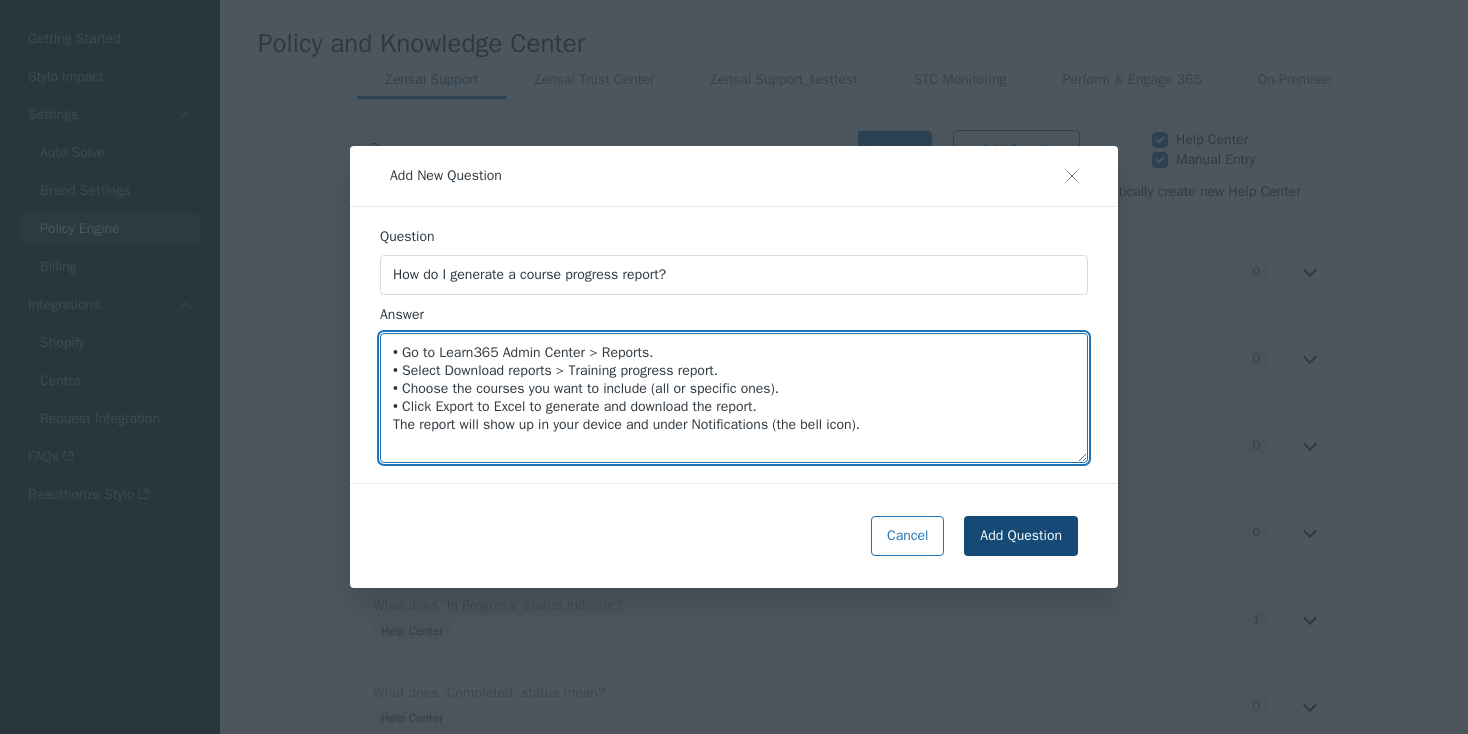 click on "Add Question" at bounding box center (1021, 536) 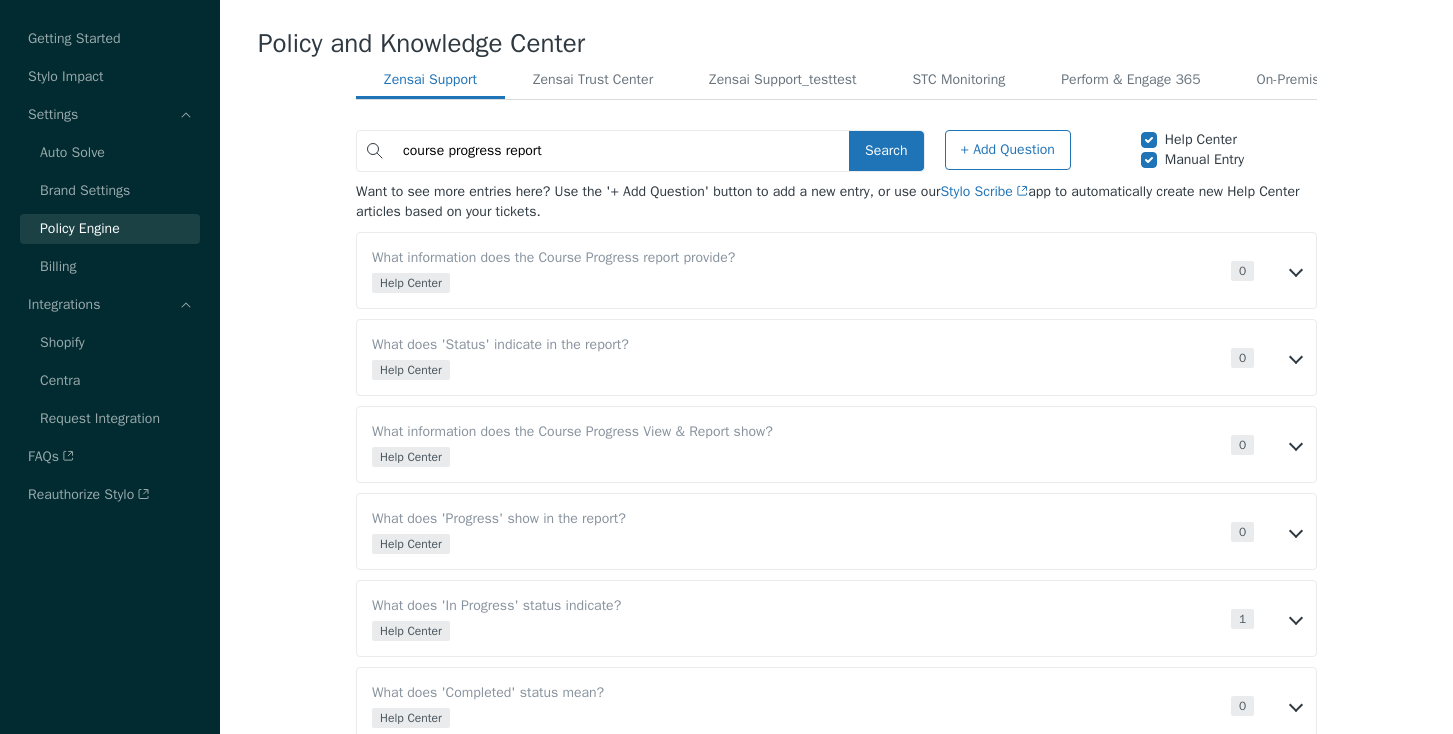 click on "course progress report" at bounding box center (621, 151) 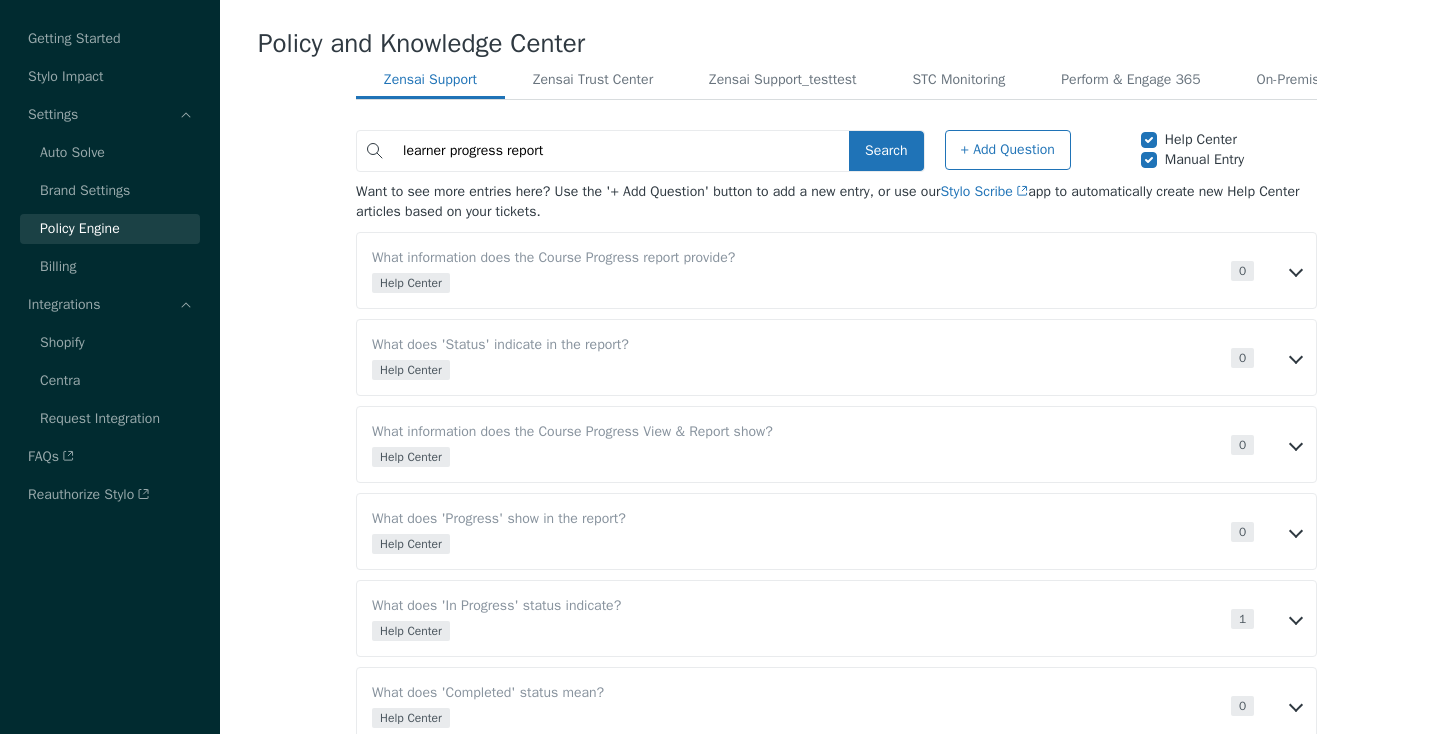 type on "learner progress report" 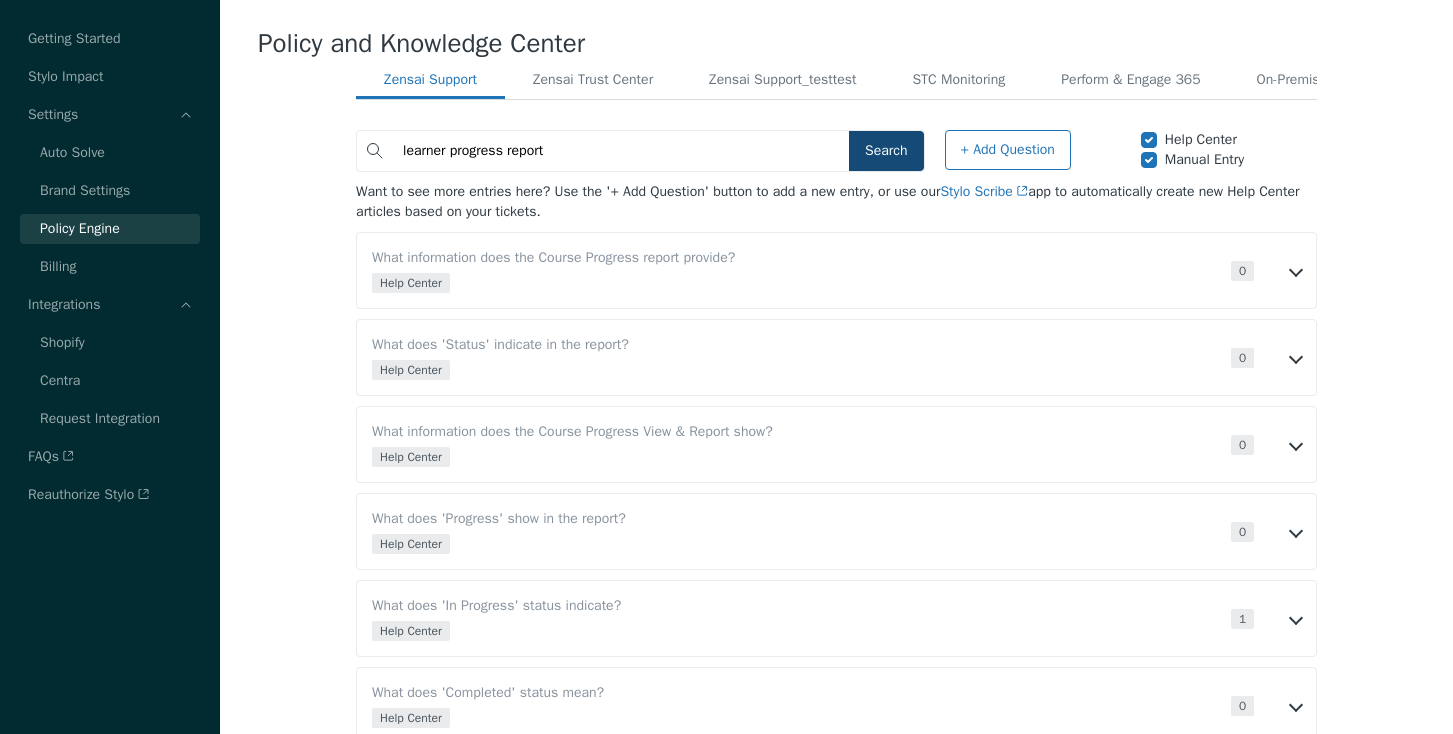 click on "Search" at bounding box center (886, 151) 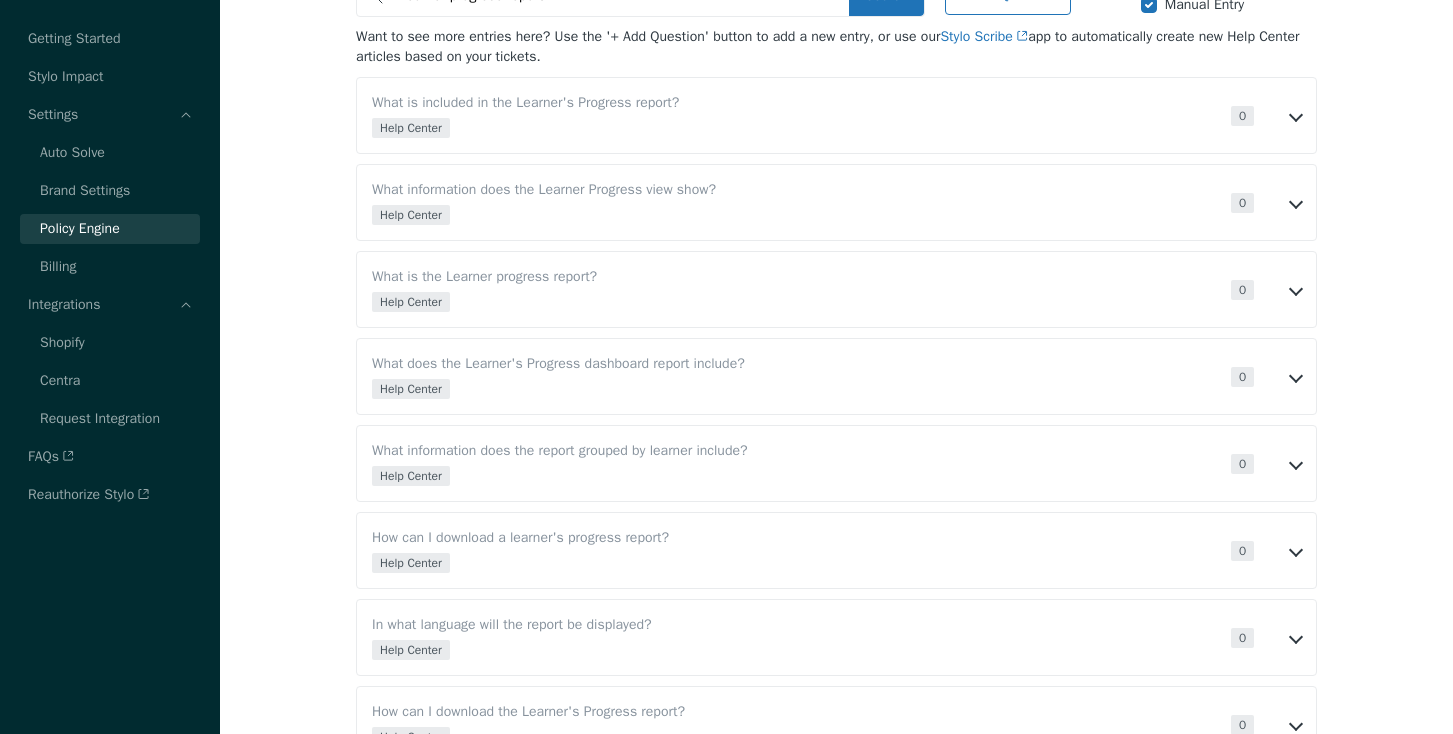 scroll, scrollTop: 200, scrollLeft: 0, axis: vertical 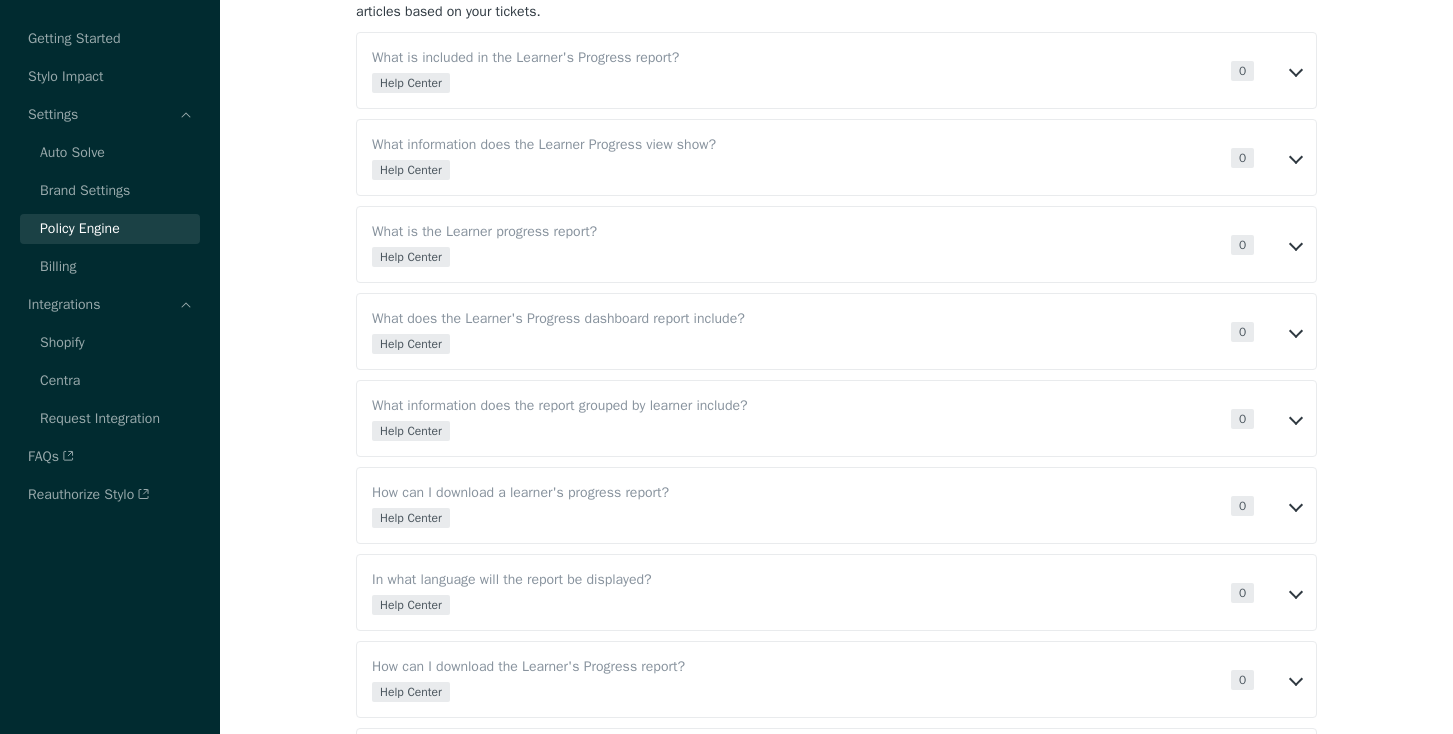 click on "What is the Learner progress report? Help Center Entry's source 0 Number of times used" at bounding box center [836, 244] 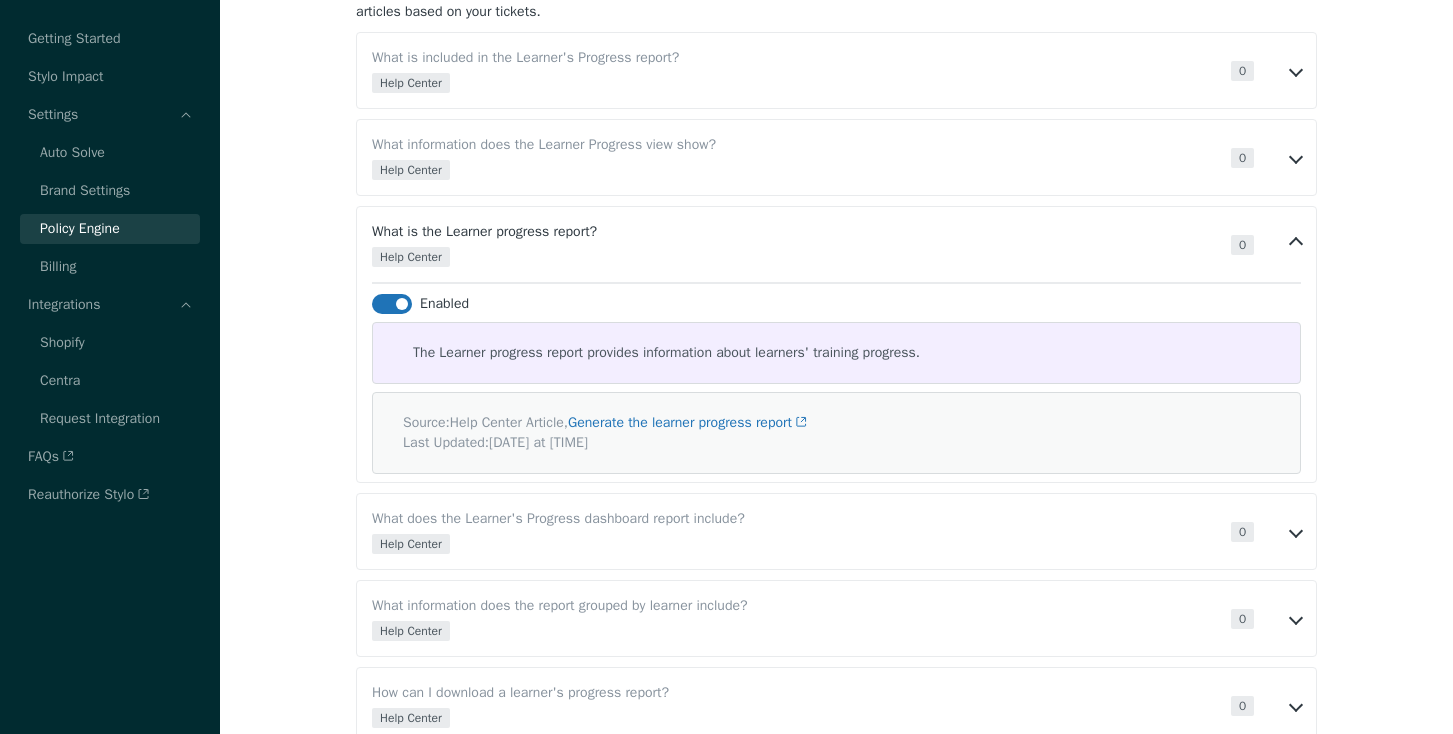 click on "What is the Learner progress report? Help Center Entry's source 0 Number of times used" at bounding box center [836, 244] 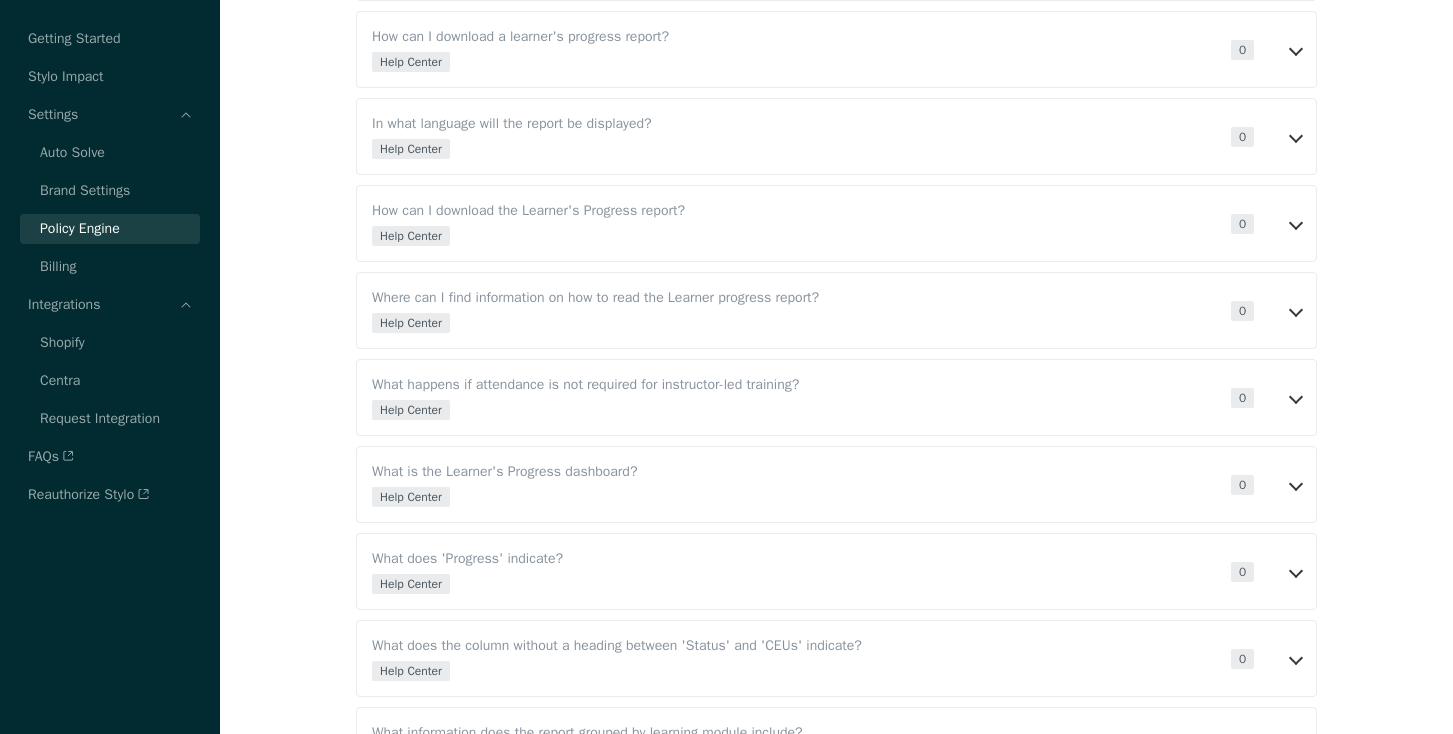 scroll, scrollTop: 700, scrollLeft: 0, axis: vertical 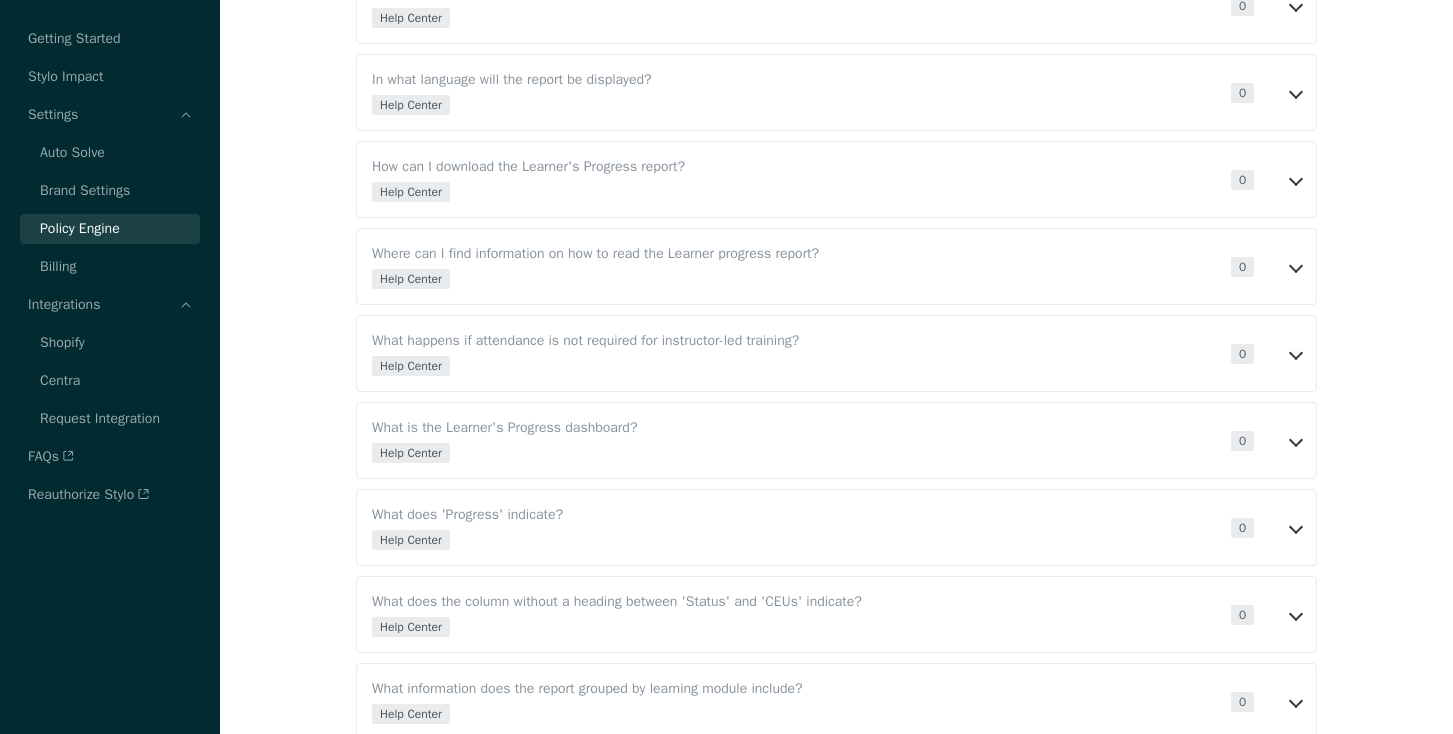 click on "0 Number of times used" at bounding box center [1266, 179] 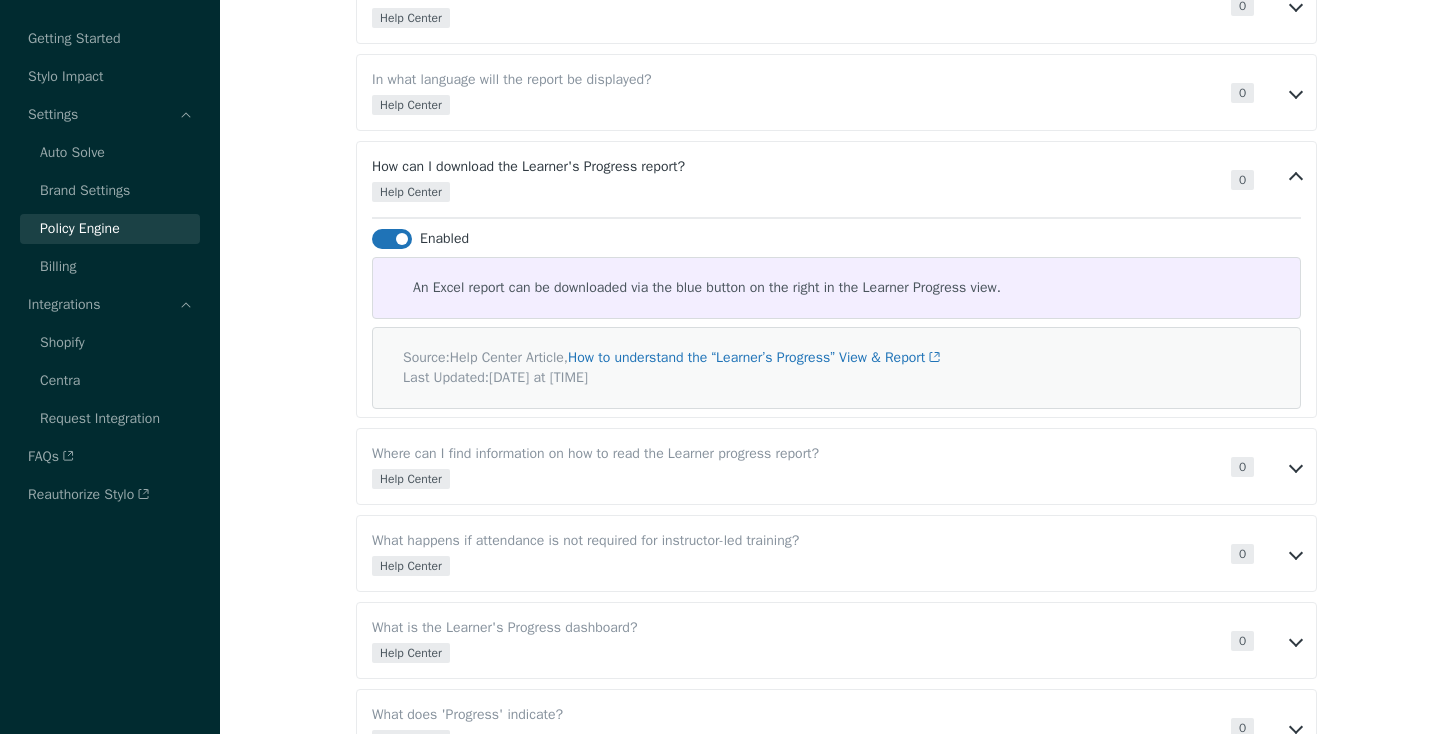 click on "0 Number of times used" at bounding box center [1266, 179] 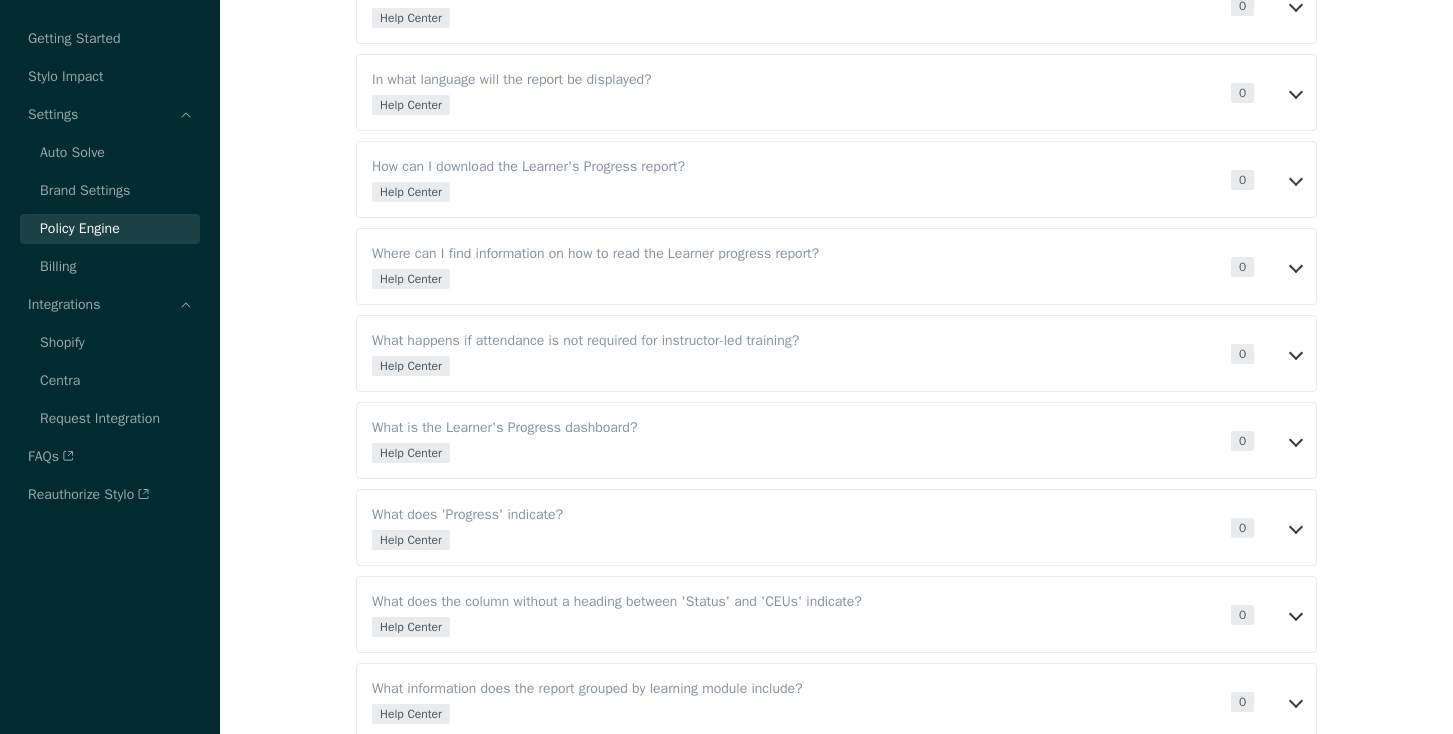 click on "0 Number of times used" at bounding box center (1266, 179) 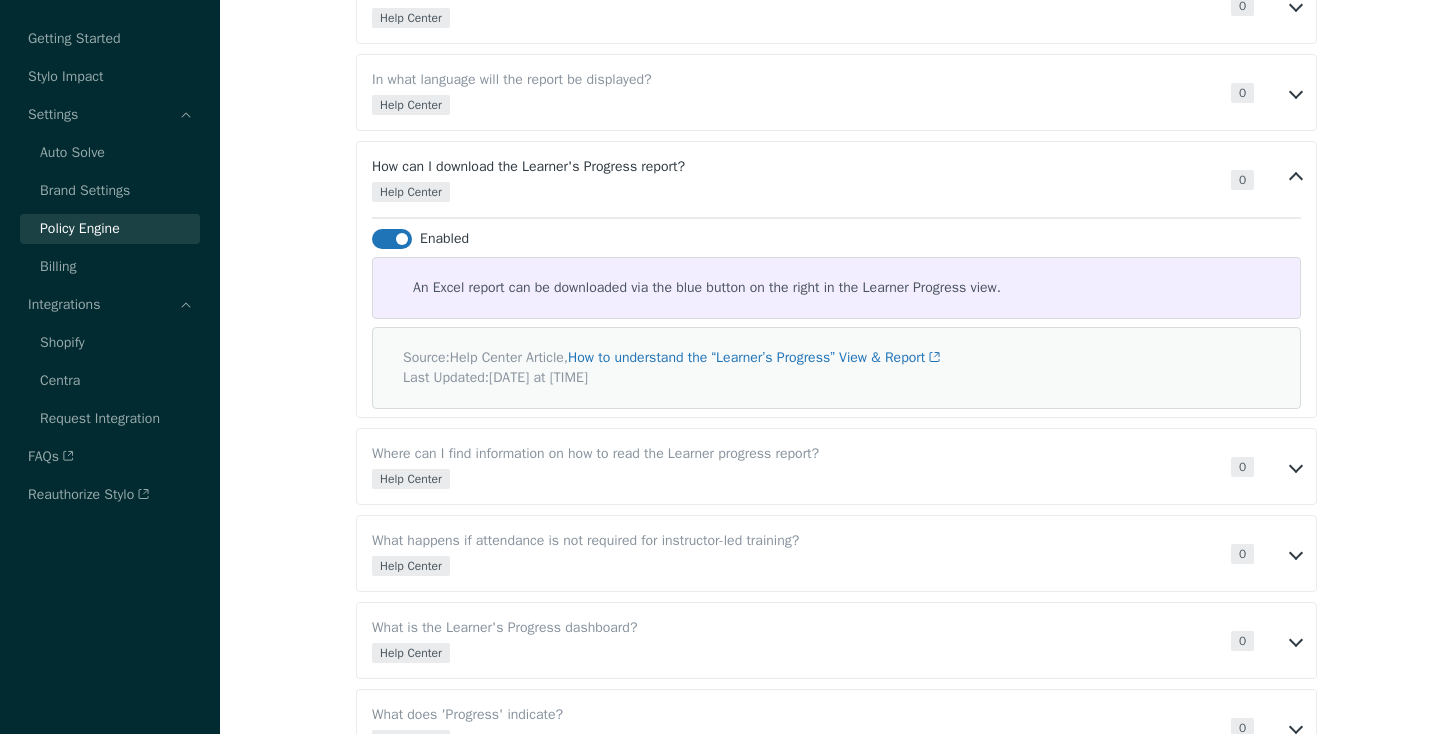 click on "0 Number of times used" at bounding box center (1266, 179) 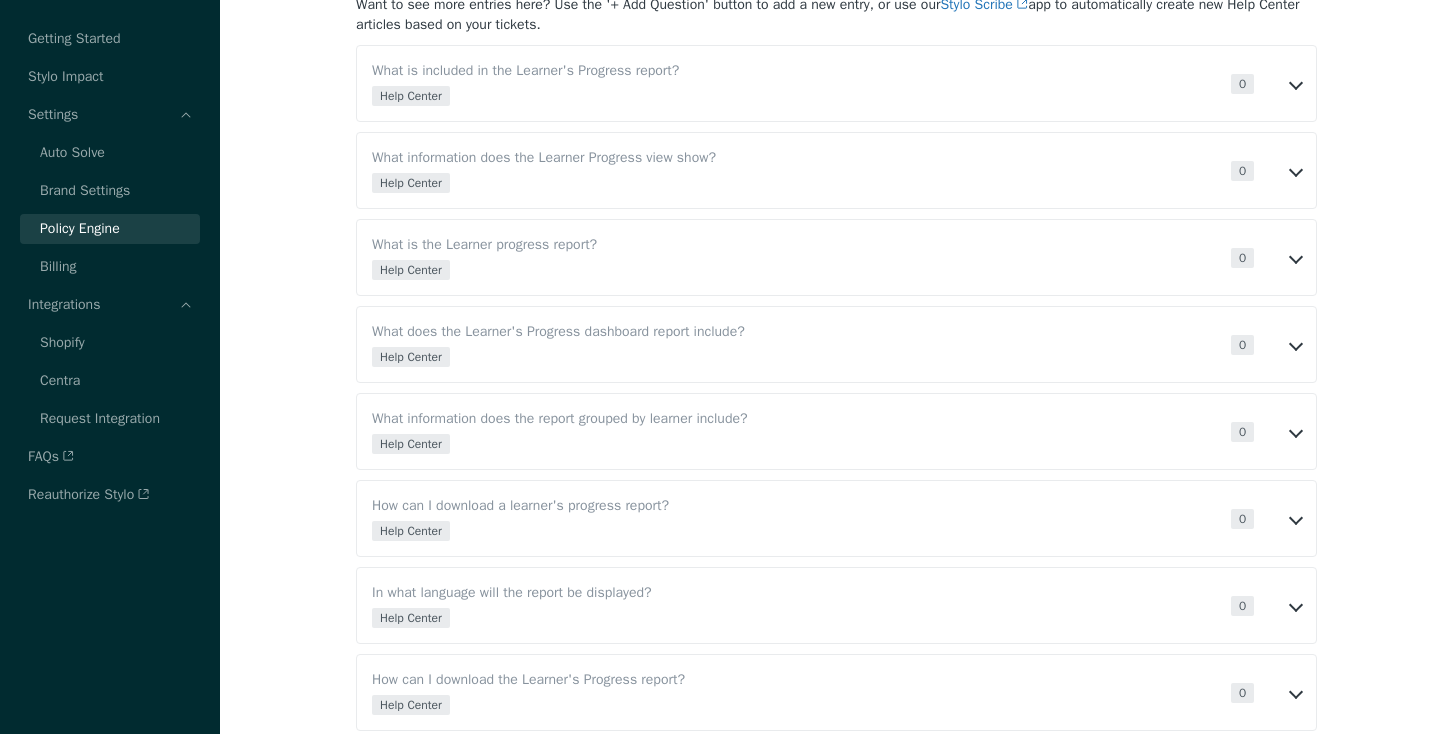 scroll, scrollTop: 0, scrollLeft: 0, axis: both 